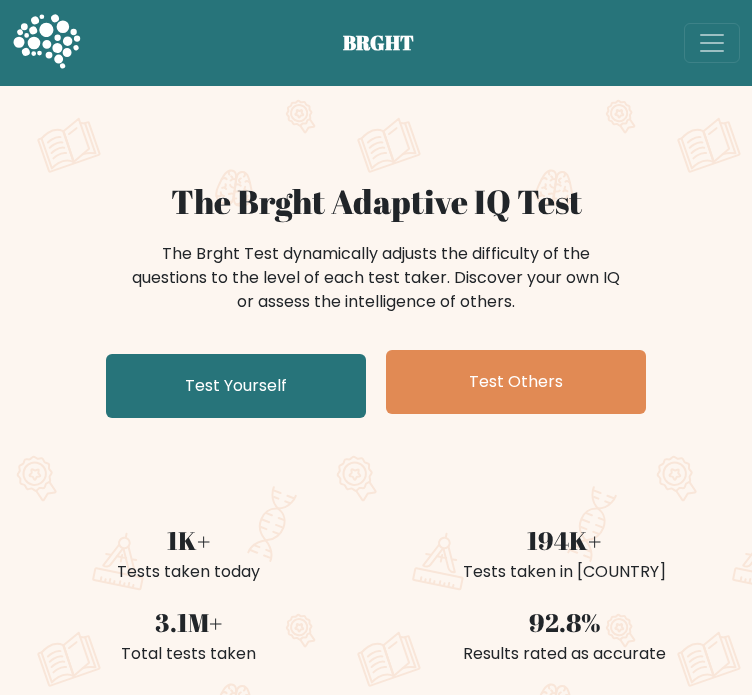 scroll, scrollTop: 0, scrollLeft: 0, axis: both 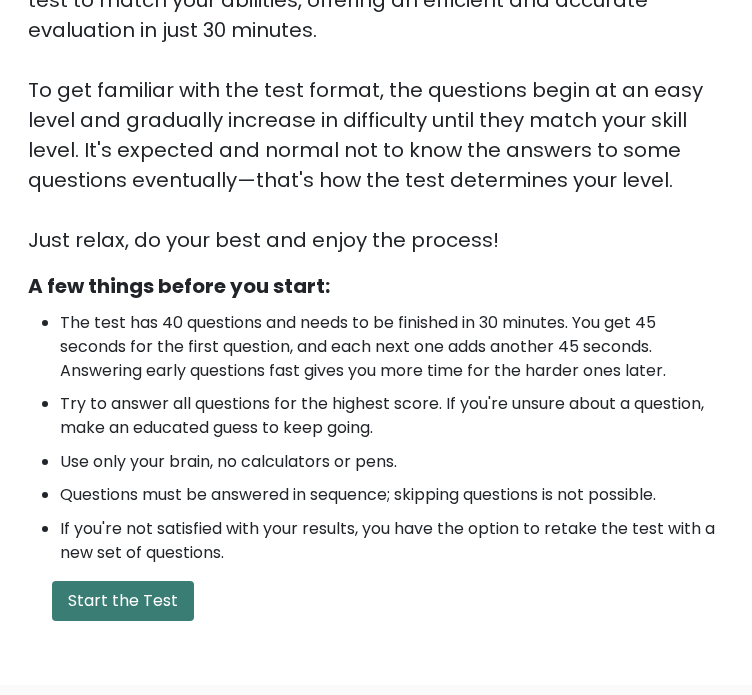 click on "Start the Test" at bounding box center [123, 601] 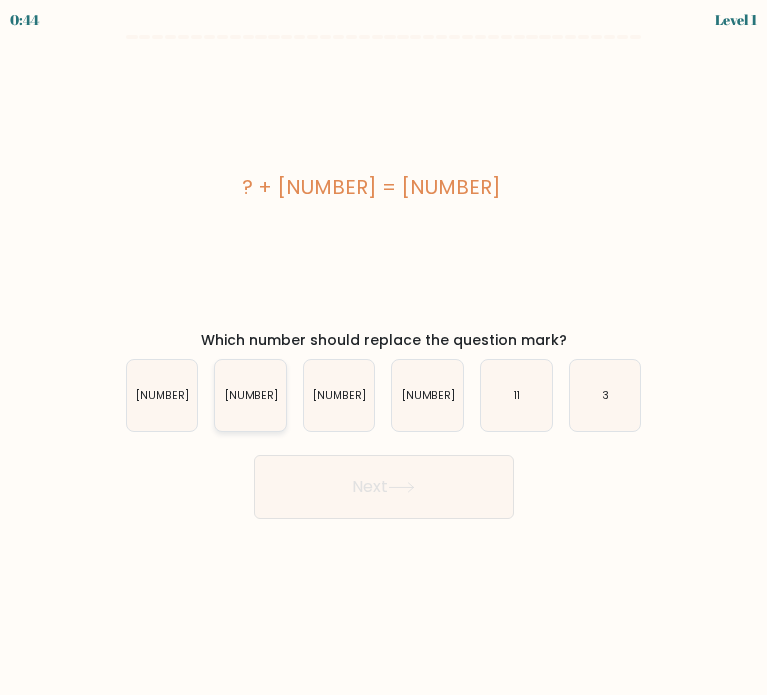 scroll, scrollTop: 0, scrollLeft: 0, axis: both 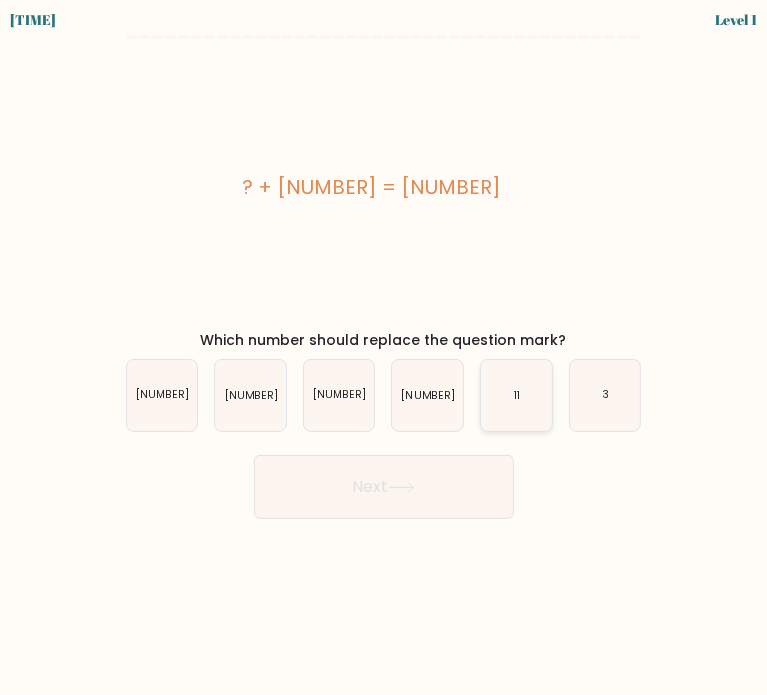 click on "11" at bounding box center (516, 395) 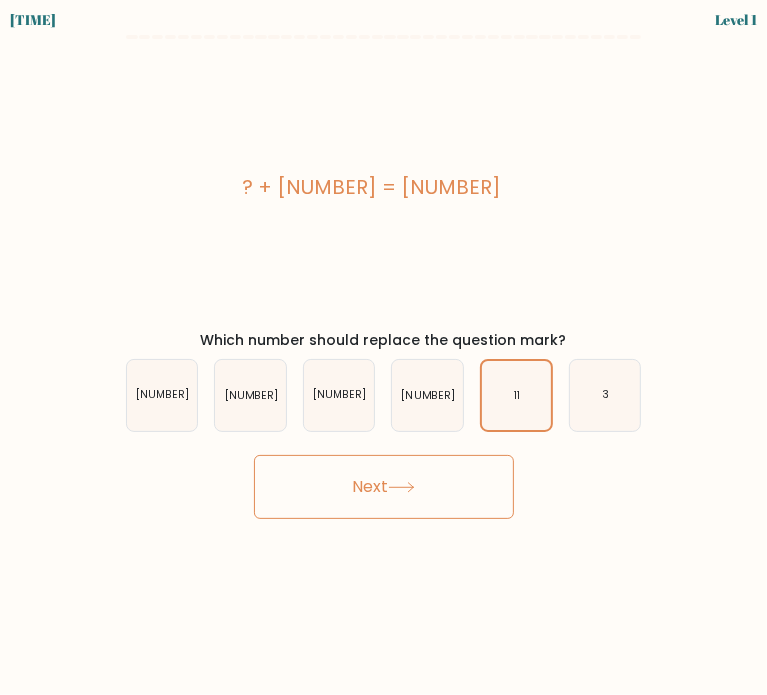 click on "Next" at bounding box center [384, 487] 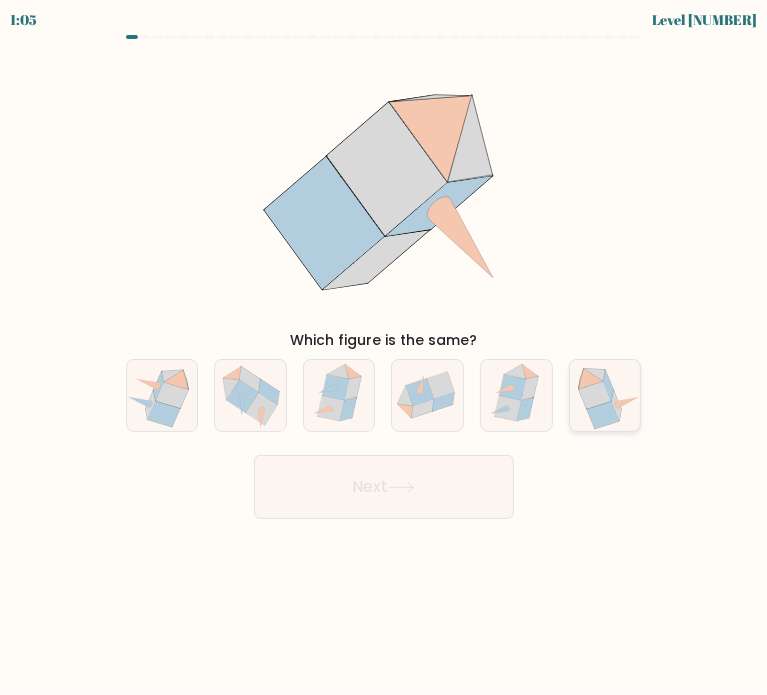 click at bounding box center (605, 395) 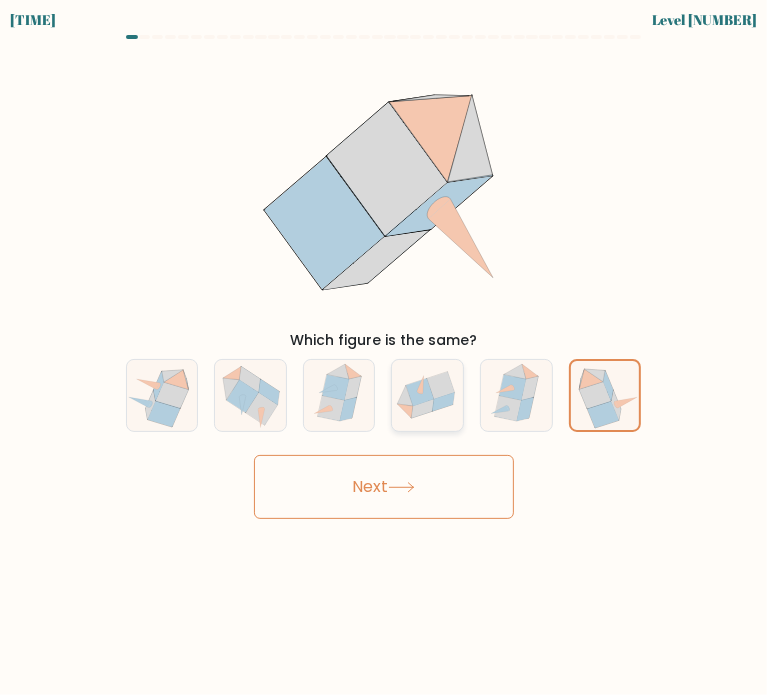click at bounding box center (423, 409) 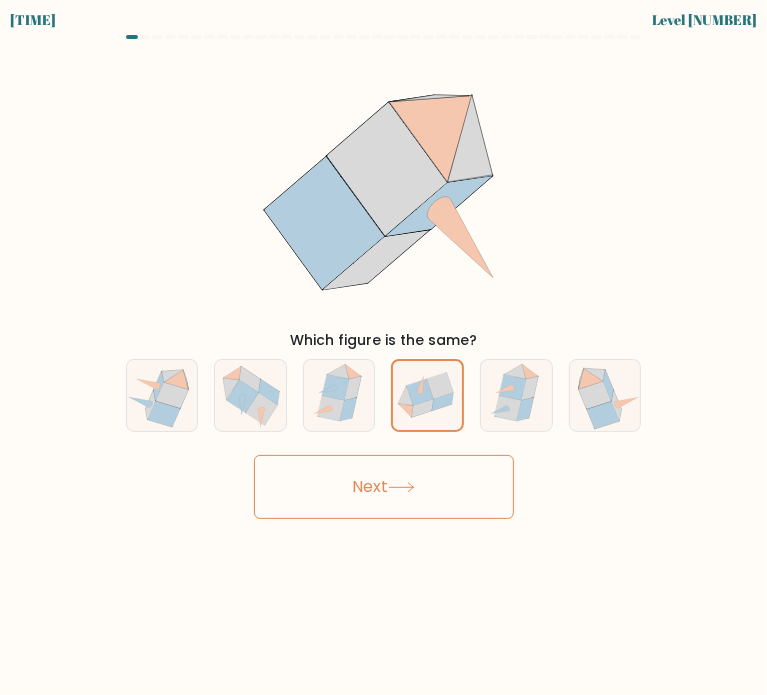 click on "Next" at bounding box center [384, 487] 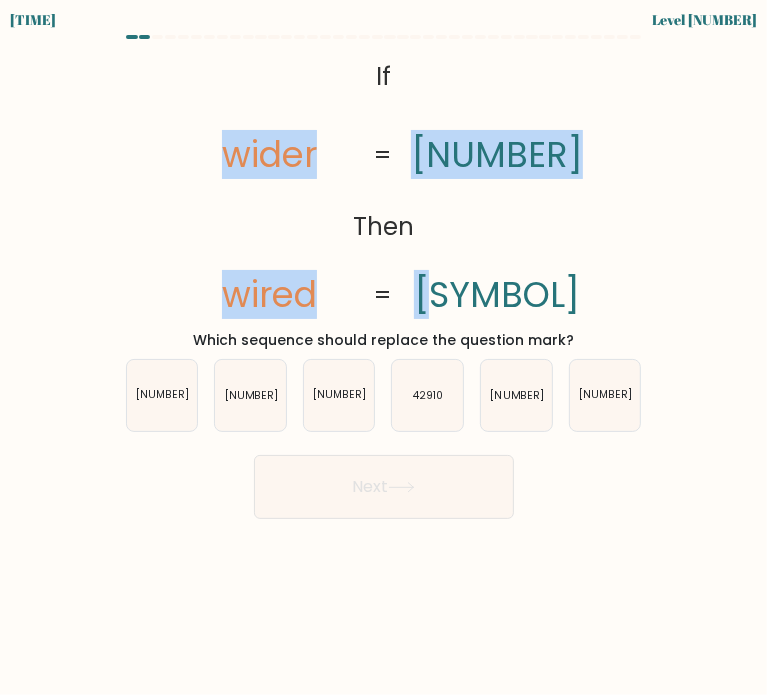 drag, startPoint x: 220, startPoint y: 50, endPoint x: 566, endPoint y: 251, distance: 400.1462 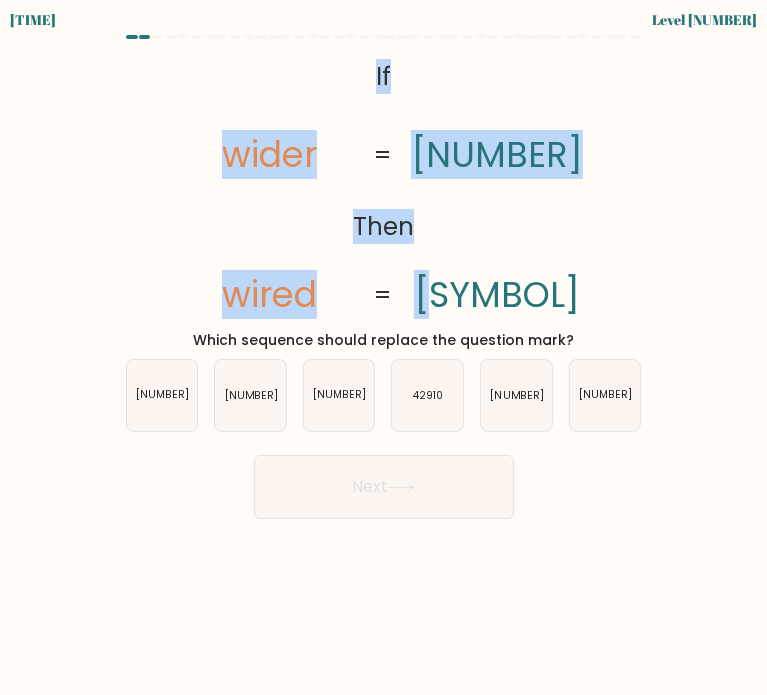 drag, startPoint x: 343, startPoint y: 73, endPoint x: 561, endPoint y: 267, distance: 291.82187 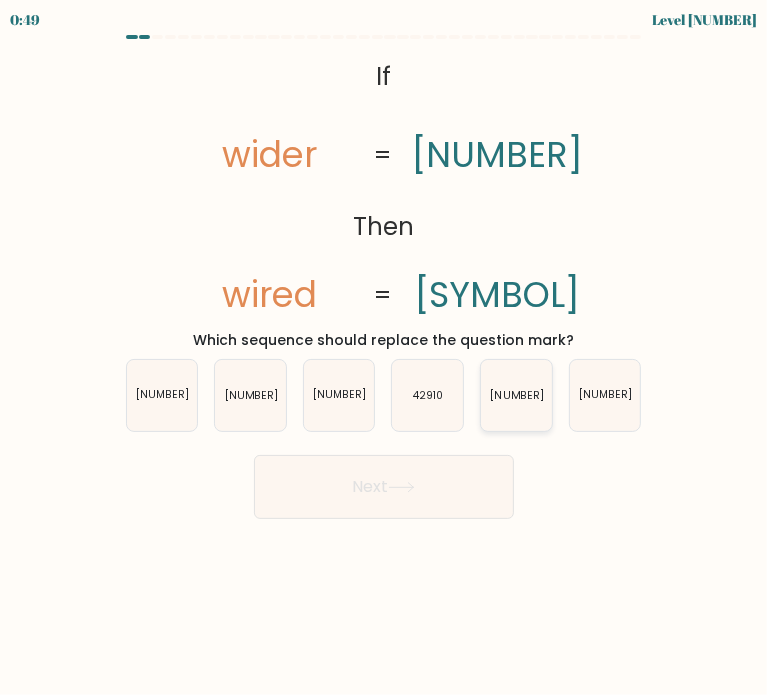 click on "[NUMBER]" at bounding box center (516, 395) 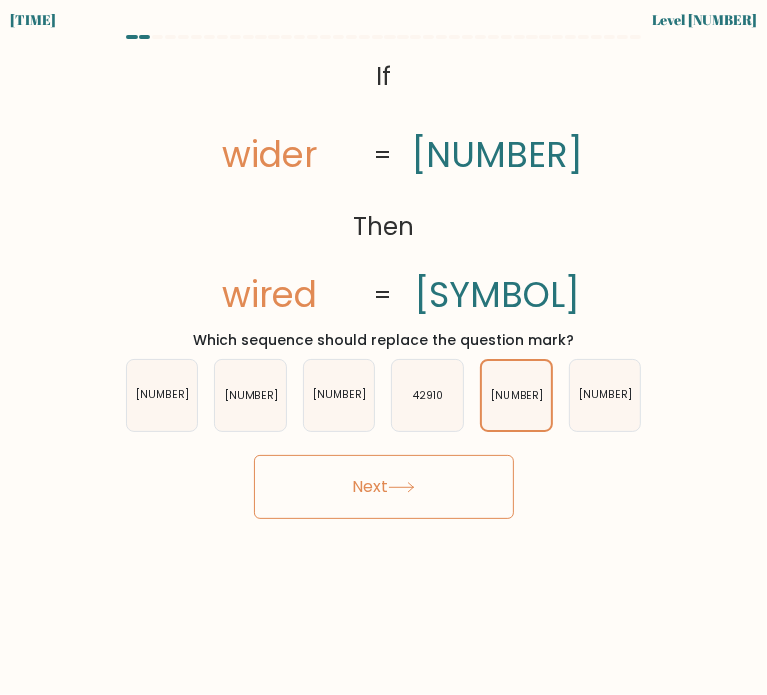 click on "Next" at bounding box center (384, 487) 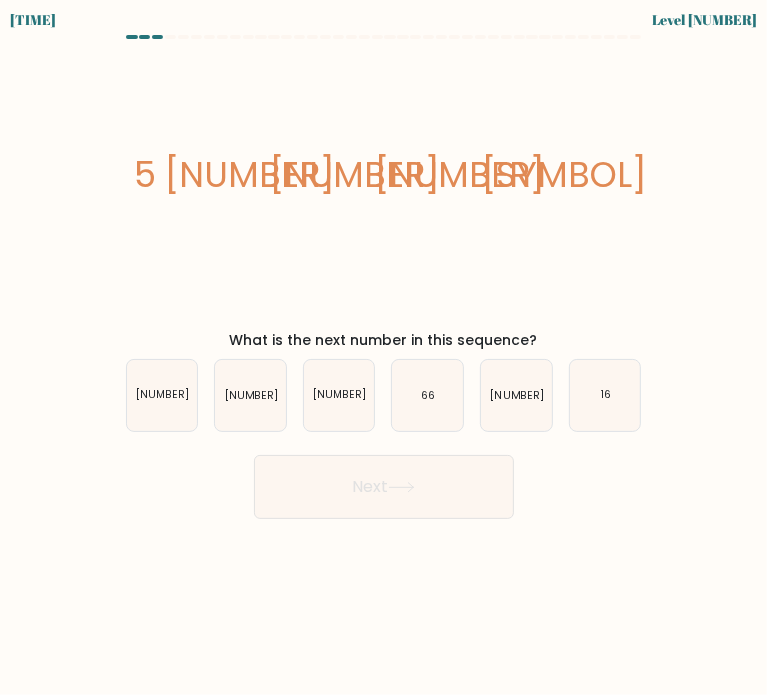 drag, startPoint x: 124, startPoint y: 172, endPoint x: 550, endPoint y: 326, distance: 452.98123 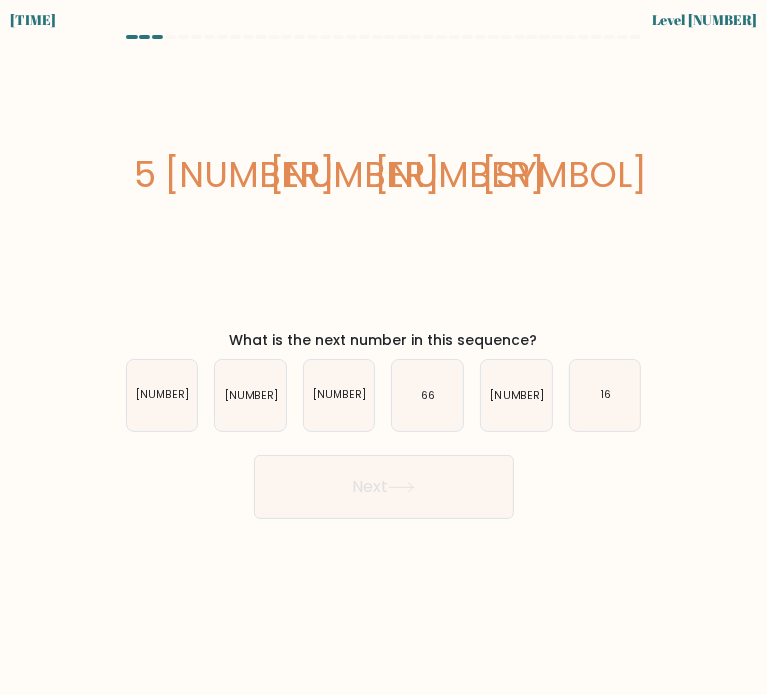 copy on "[NUMBER]
[NUMBER]
[NUMBER]
[NUMBER]
?
What is the next number in this sequence?" 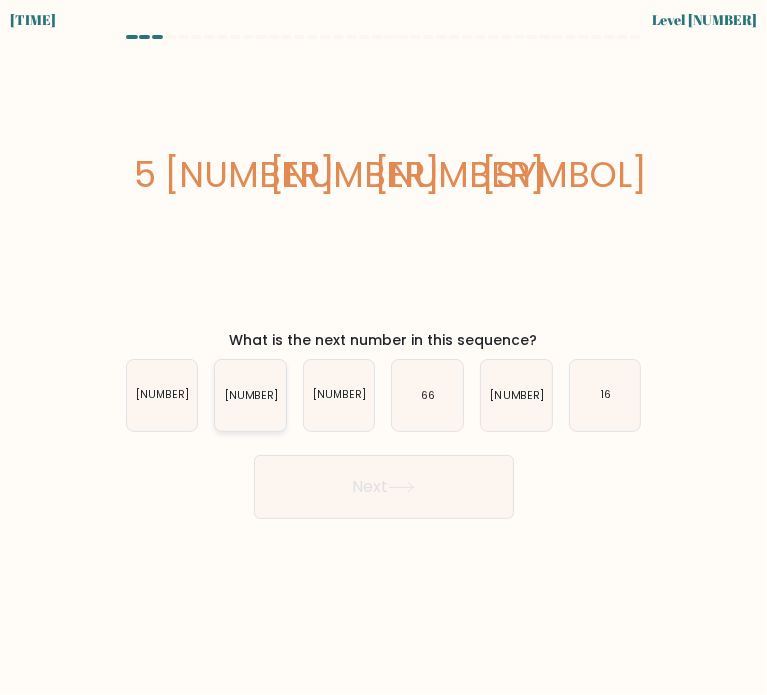 click on "[NUMBER]" at bounding box center (250, 395) 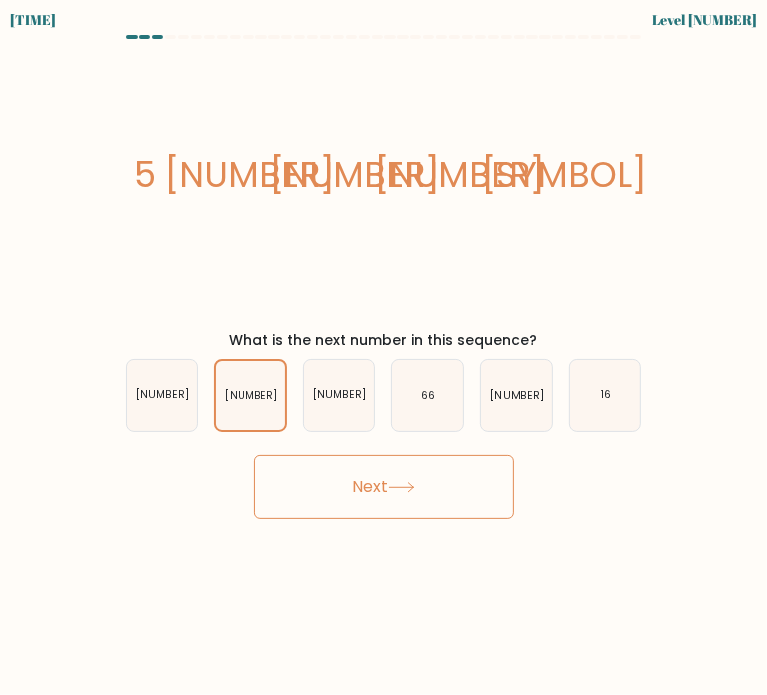 click on "Next" at bounding box center [384, 487] 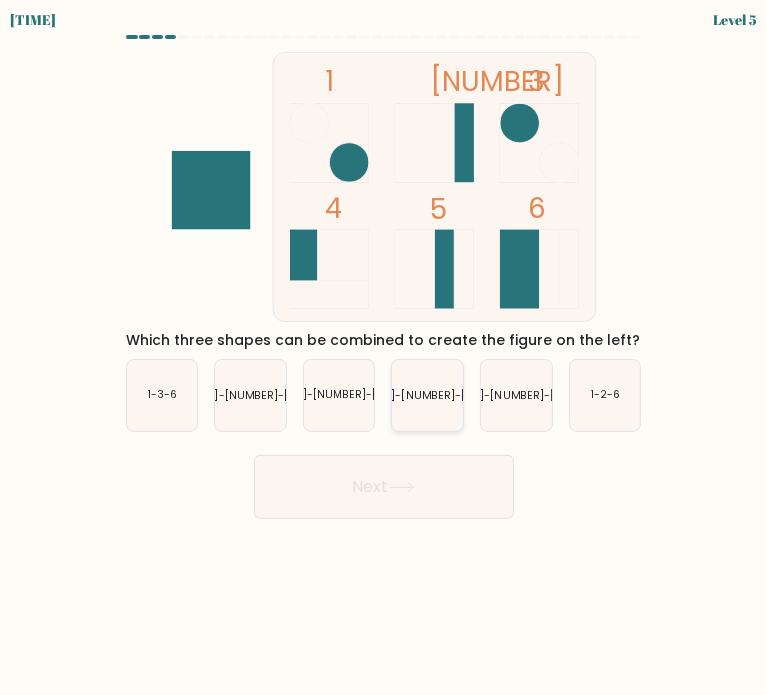 click on "[NUMBER]-[NUMBER]-[NUMBER]" at bounding box center (428, 395) 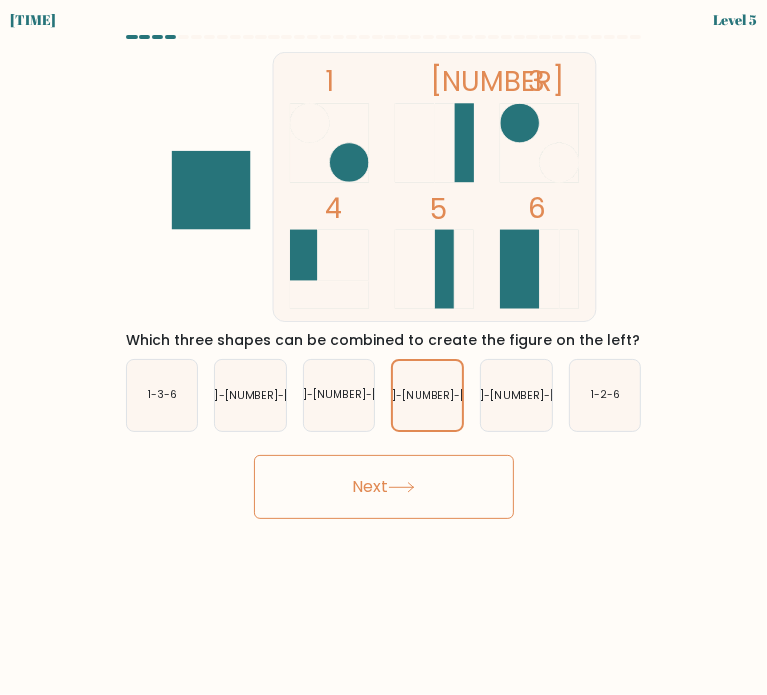 click on "Next" at bounding box center (384, 487) 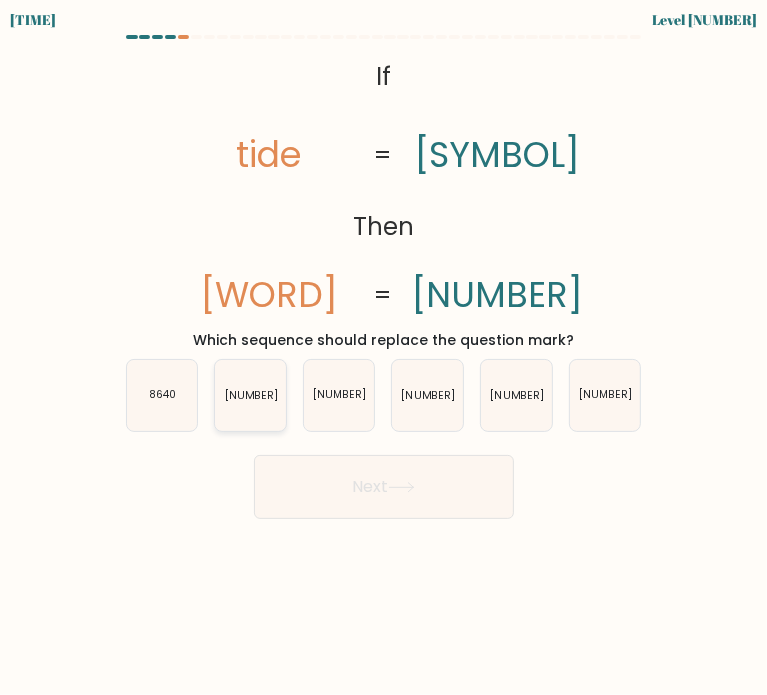 click on "[NUMBER]" at bounding box center (250, 395) 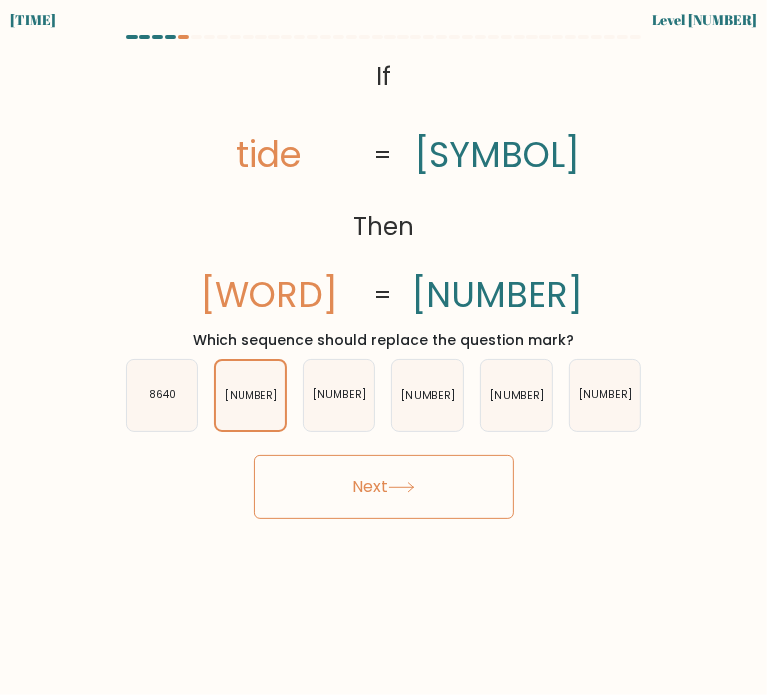 drag, startPoint x: 299, startPoint y: 37, endPoint x: 593, endPoint y: 327, distance: 412.96005 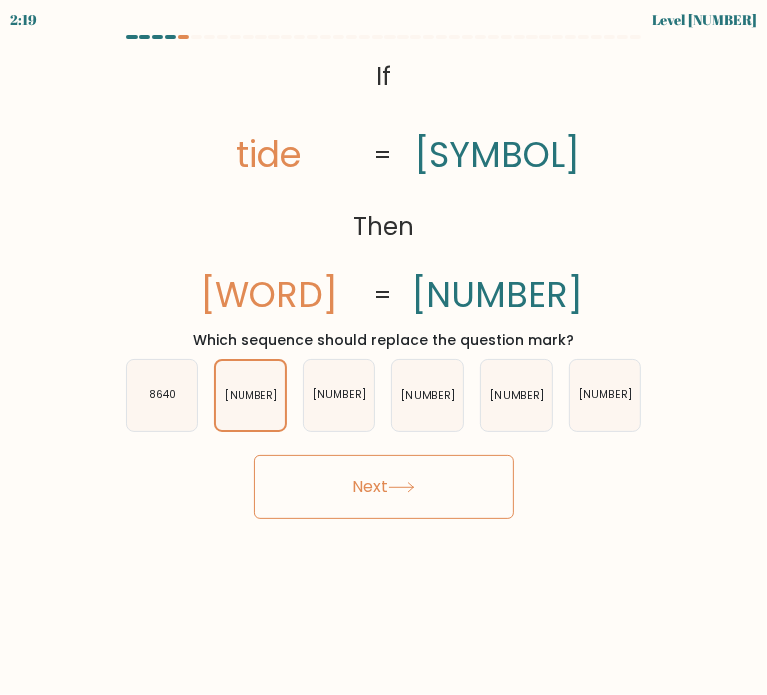 copy on "@import url('https://fonts.googleapis.com/css?family=Abril+Fatface:400,100,100italic,300,300italic,400italic,500,500italic,700,700italic,900,900italic');           If       Then       tide       tied       ?       [NUMBER]       =       =
Which sequence should replace the question mark?" 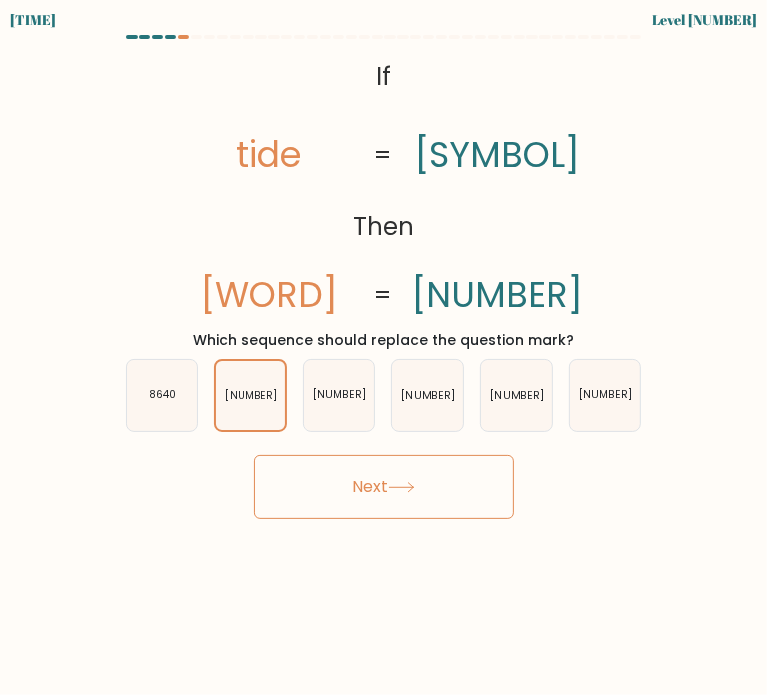 click on "Next" at bounding box center [384, 487] 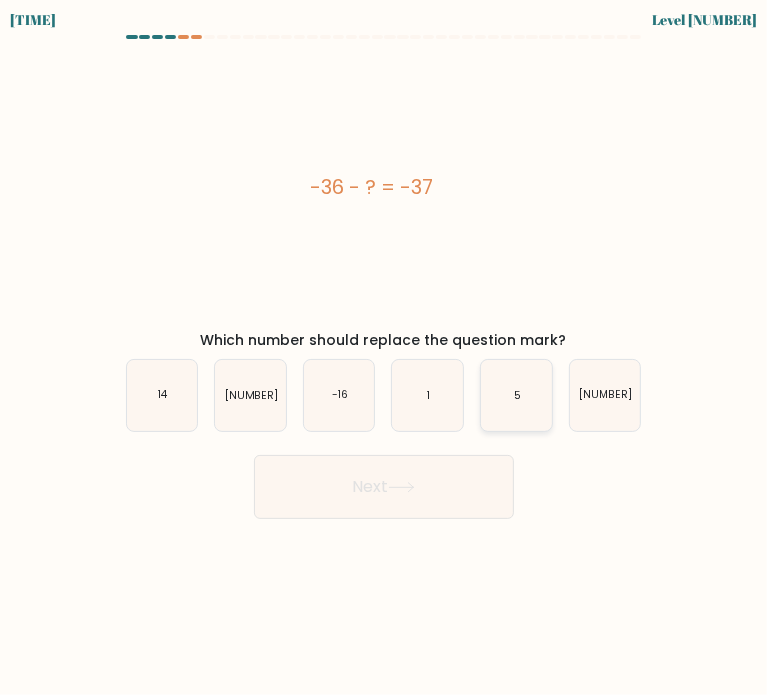 click on "5" at bounding box center [516, 395] 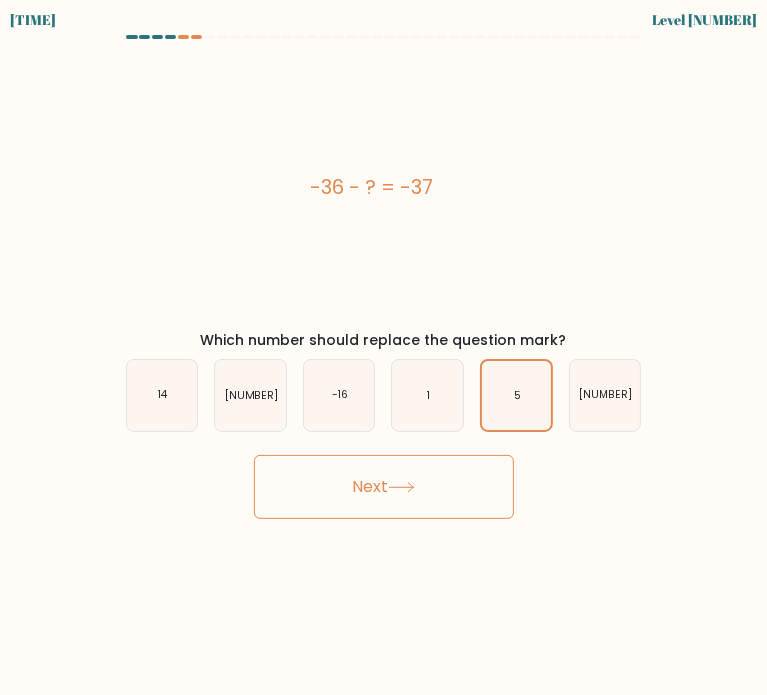 click at bounding box center [401, 487] 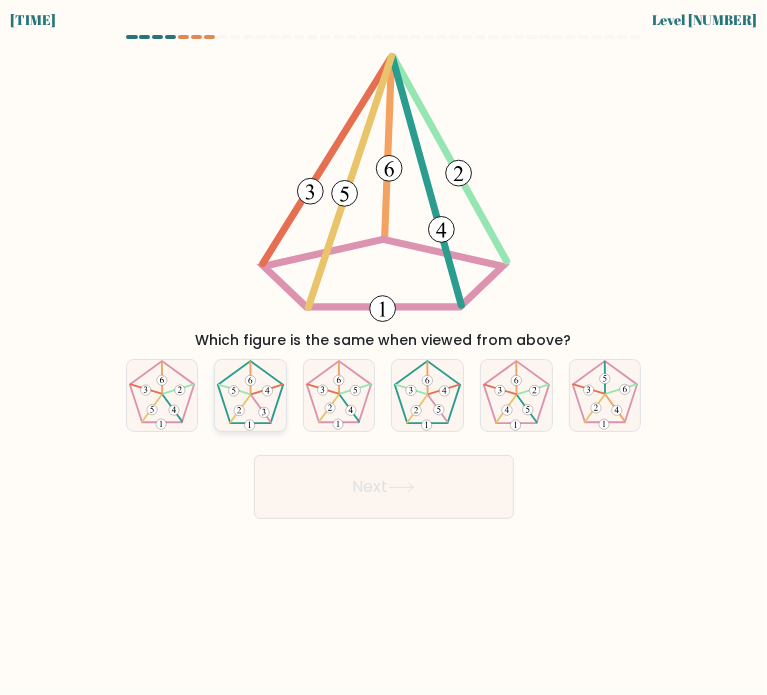 click at bounding box center [250, 378] 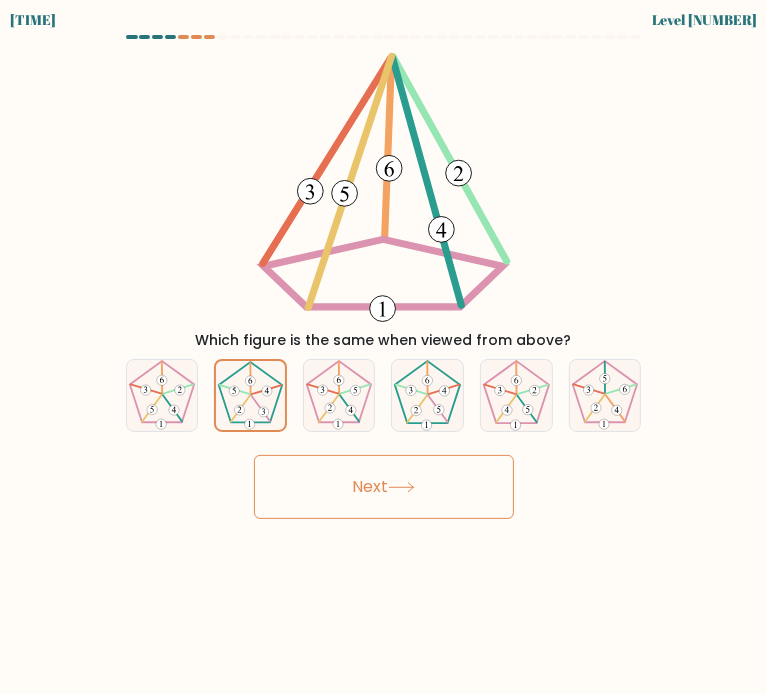 click on "Next" at bounding box center [384, 487] 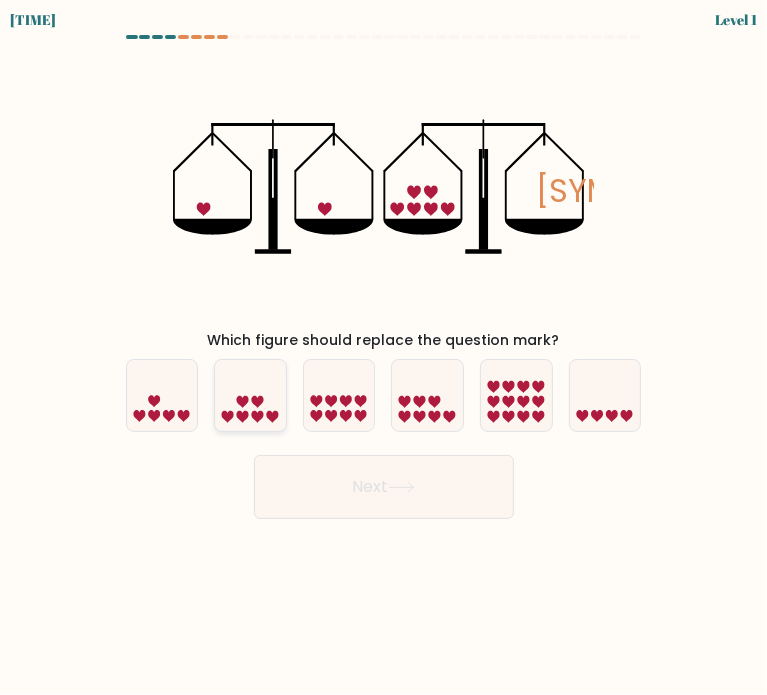 click at bounding box center (243, 417) 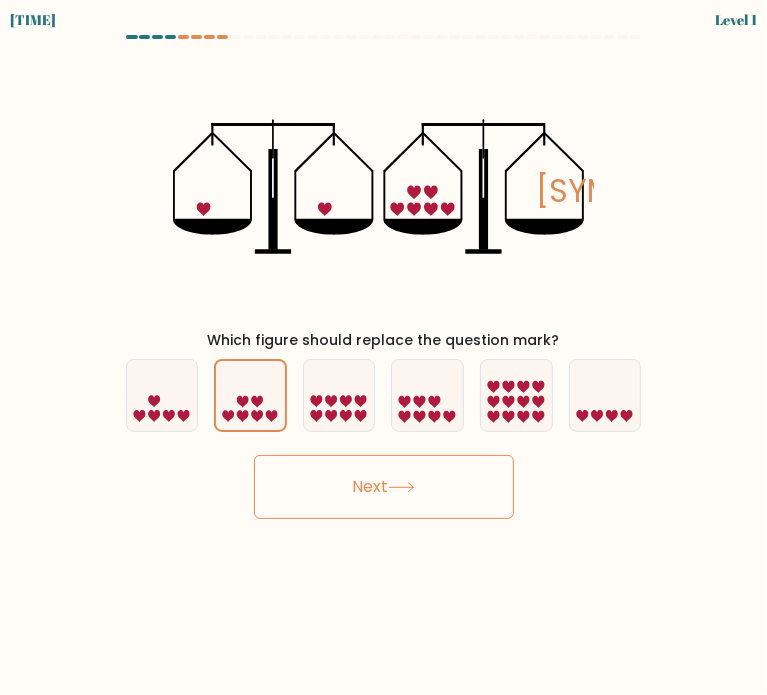 click on "Next" at bounding box center (384, 487) 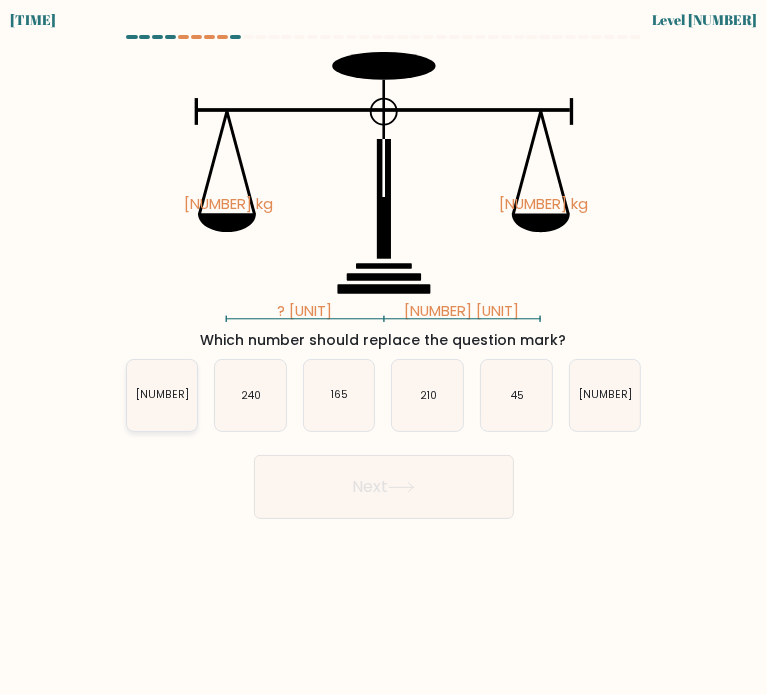 click on "150" at bounding box center [162, 395] 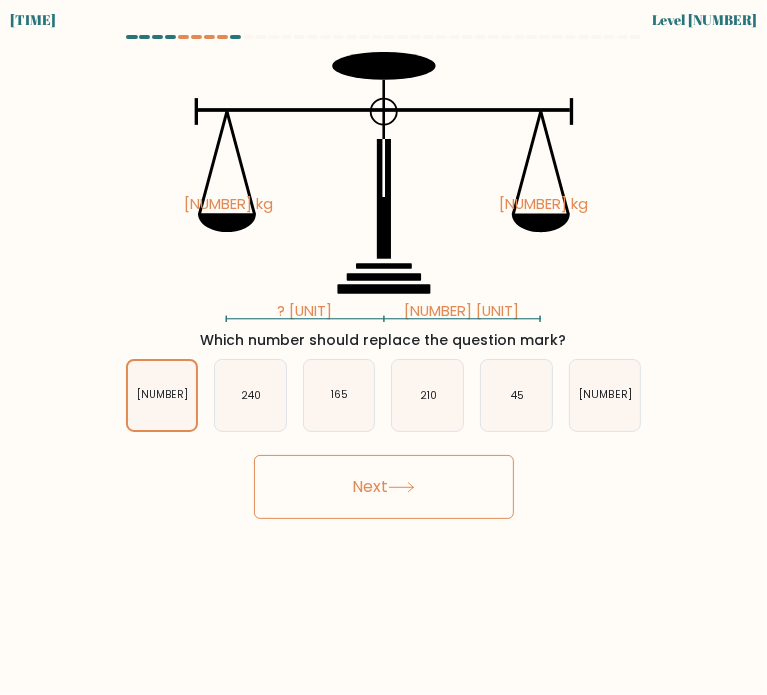click on "Next" at bounding box center [384, 487] 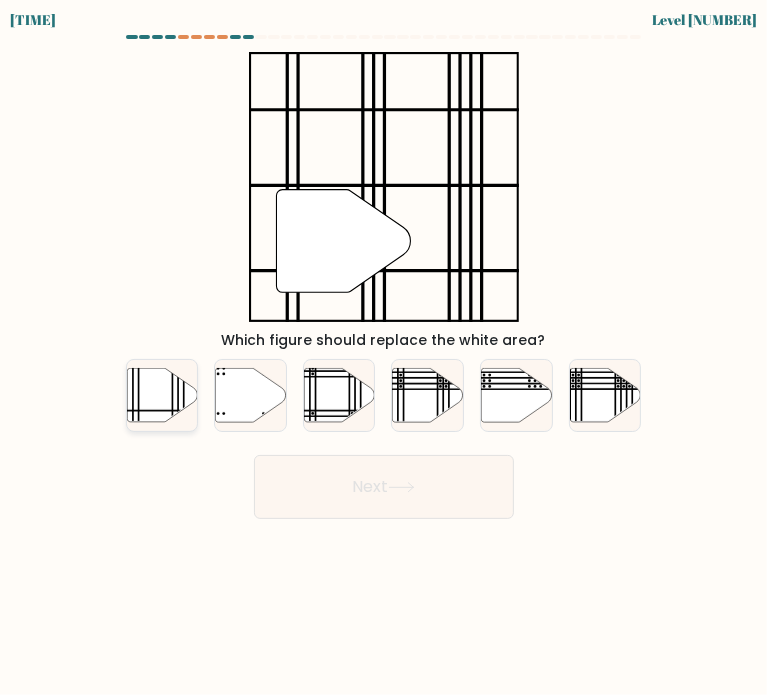 click at bounding box center [162, 395] 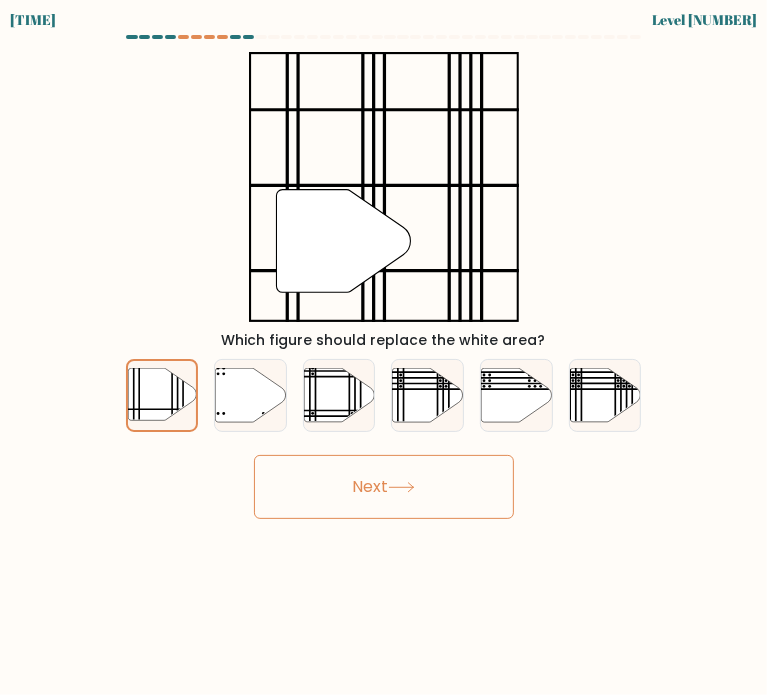 click on "Next" at bounding box center (384, 487) 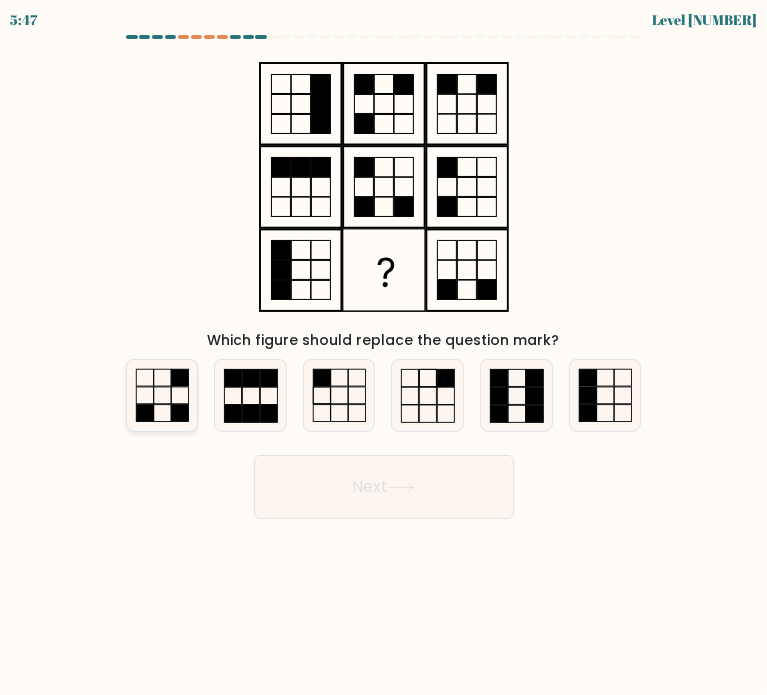 click at bounding box center (162, 395) 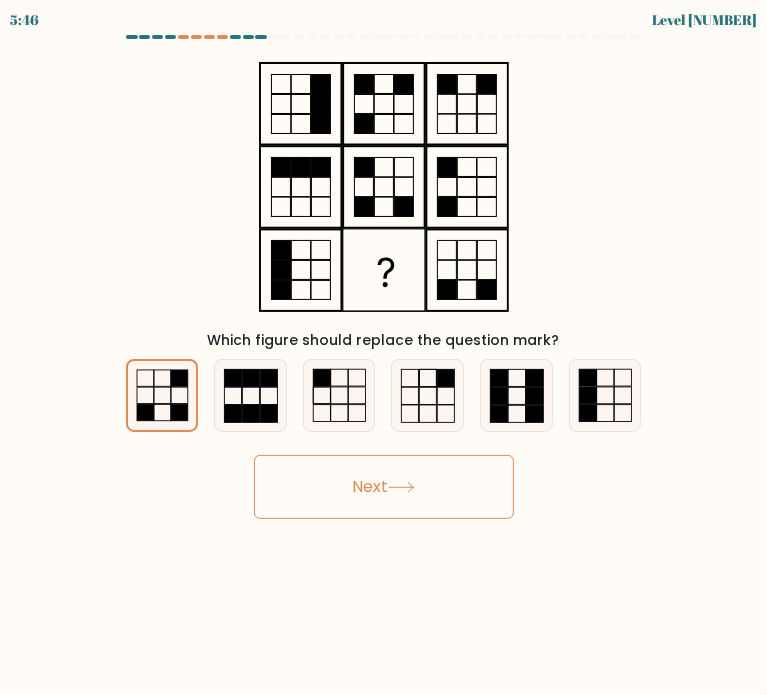 click on "Next" at bounding box center [384, 487] 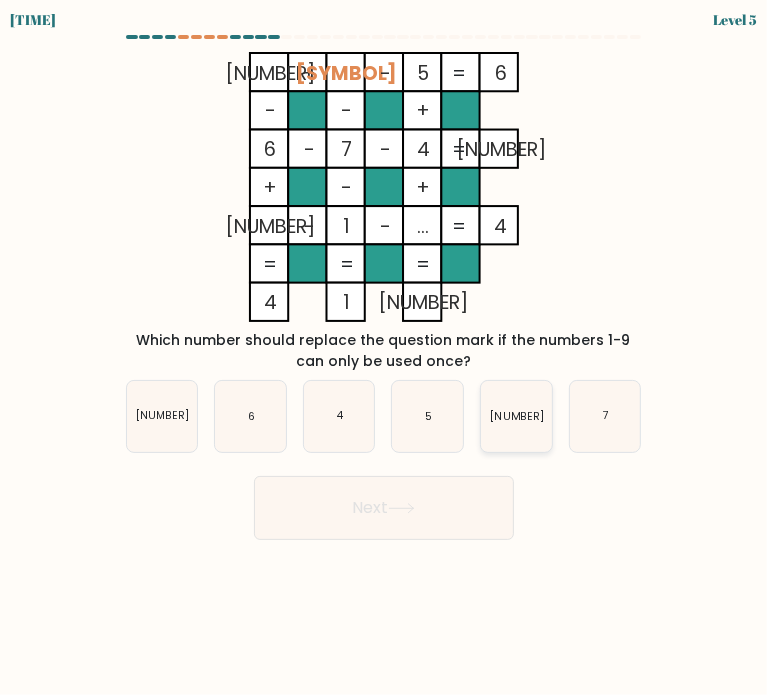 click on "9" at bounding box center [516, 416] 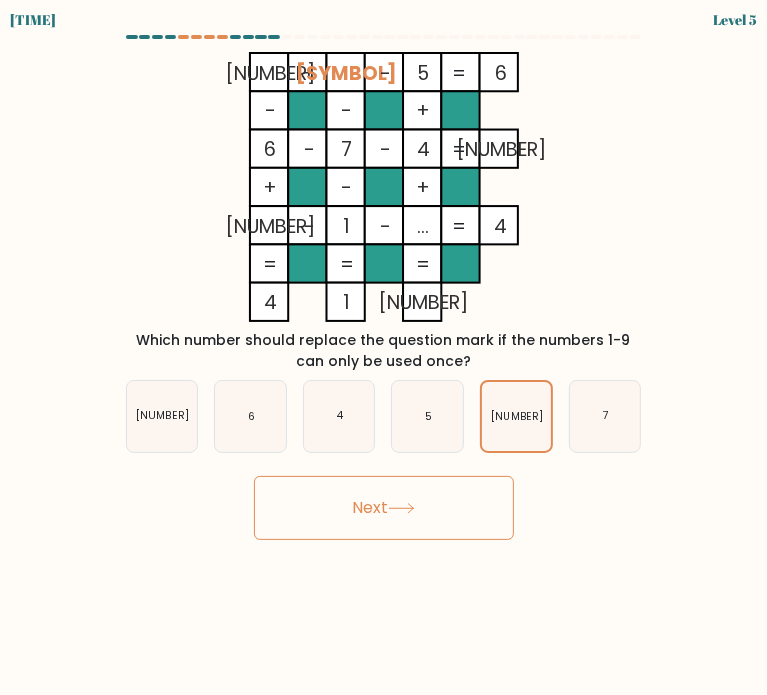click on "Next" at bounding box center [384, 508] 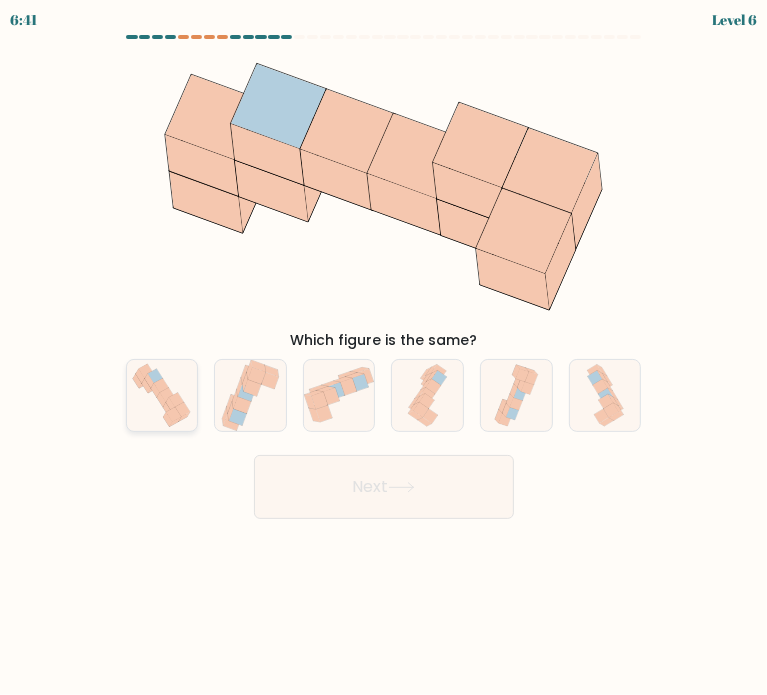 click at bounding box center [161, 395] 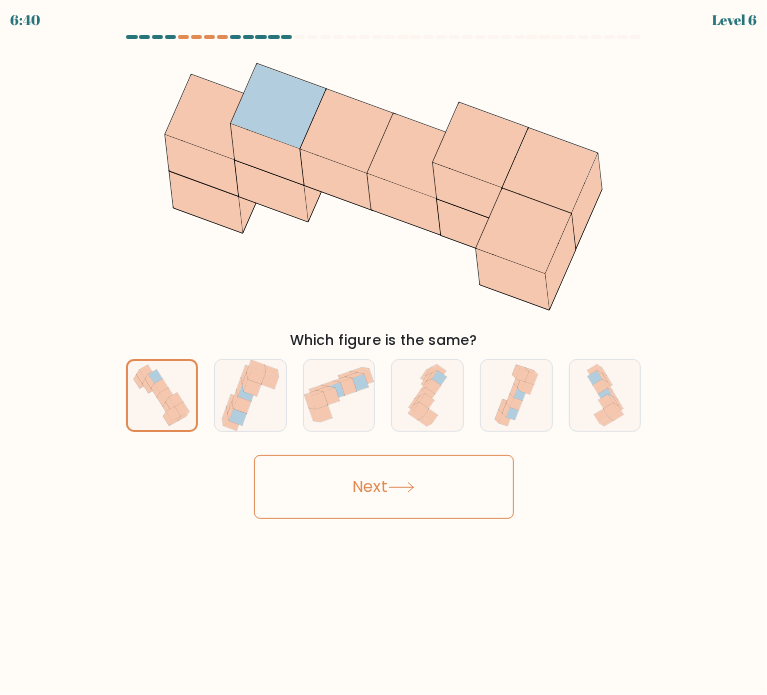 click on "Next" at bounding box center (384, 487) 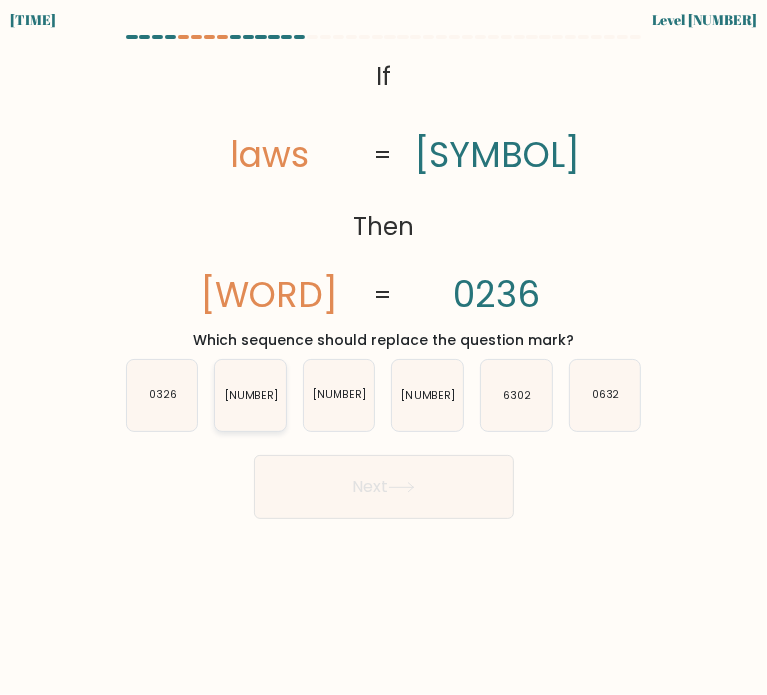 click on "0362" at bounding box center [250, 395] 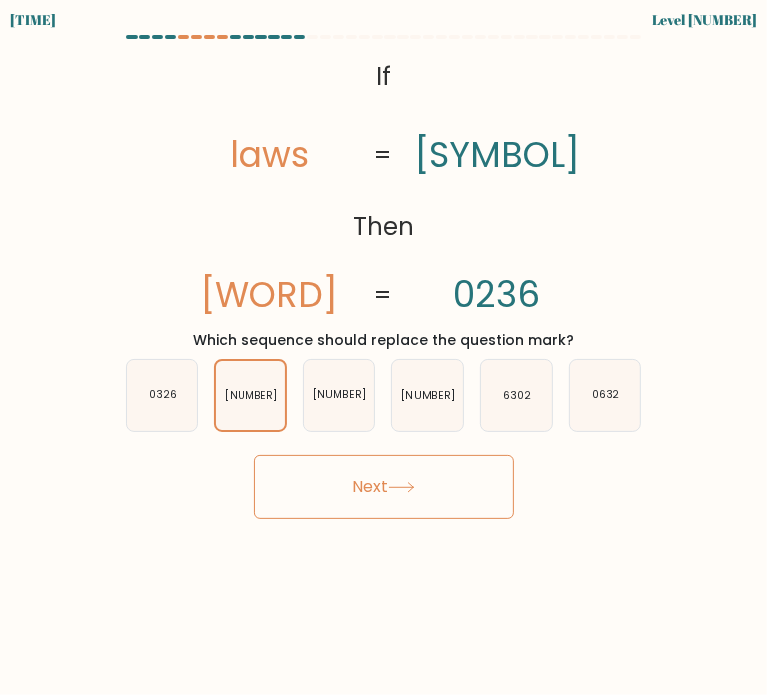 click on "Next" at bounding box center (384, 487) 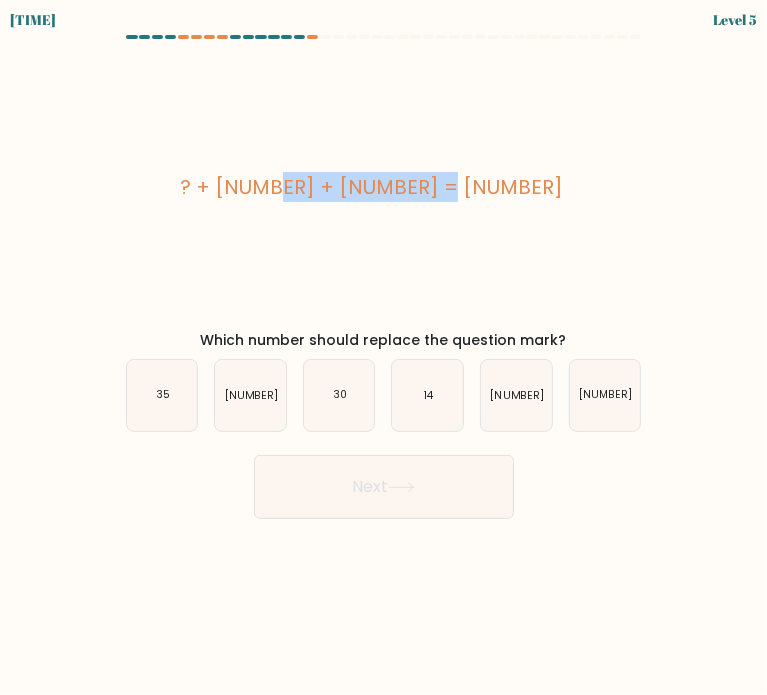 drag, startPoint x: 288, startPoint y: 175, endPoint x: 458, endPoint y: 174, distance: 170.00294 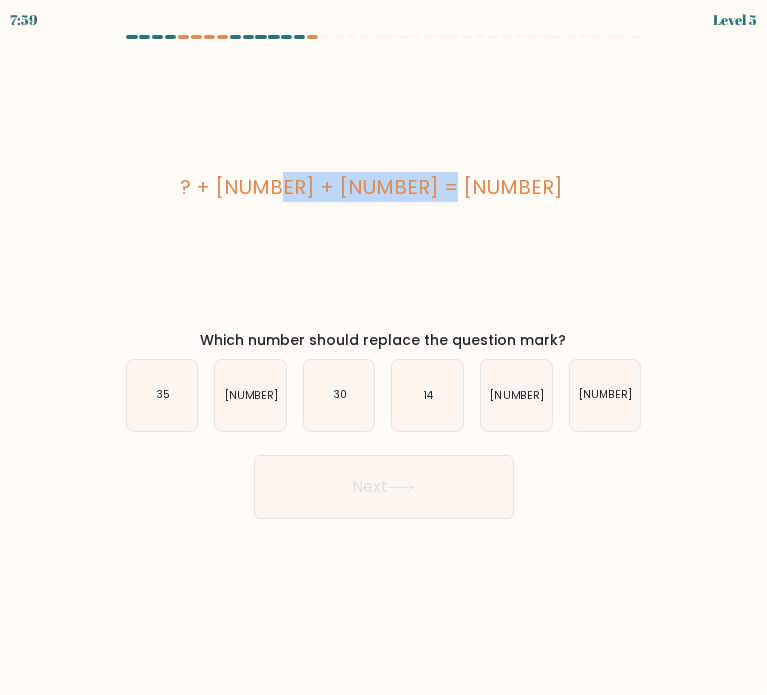 copy on "? + 25 + 41 = 85" 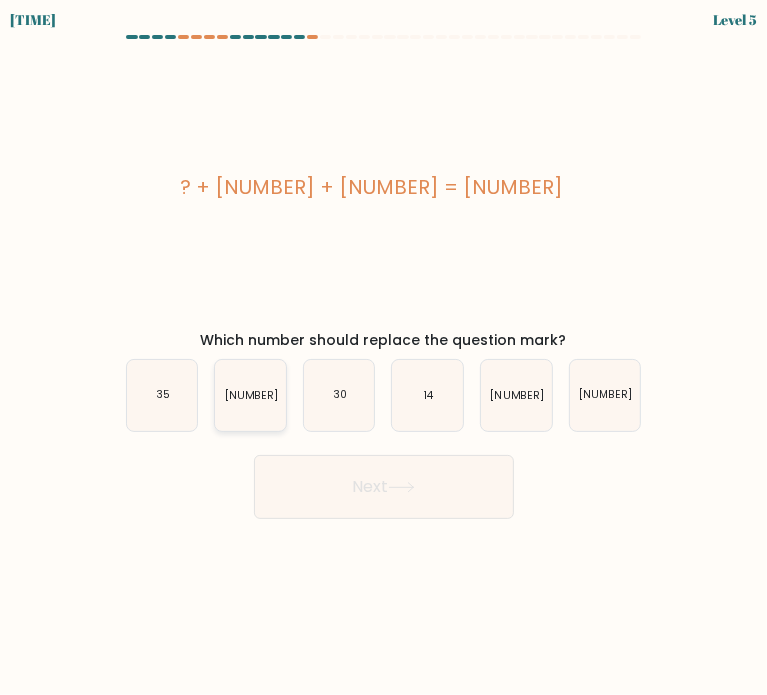 click on "19" at bounding box center (250, 395) 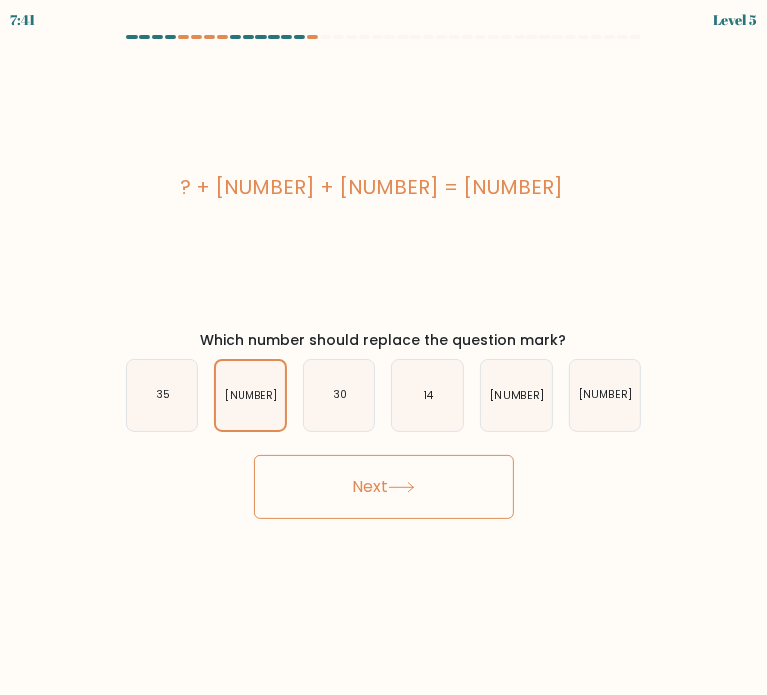 click on "Next" at bounding box center [384, 487] 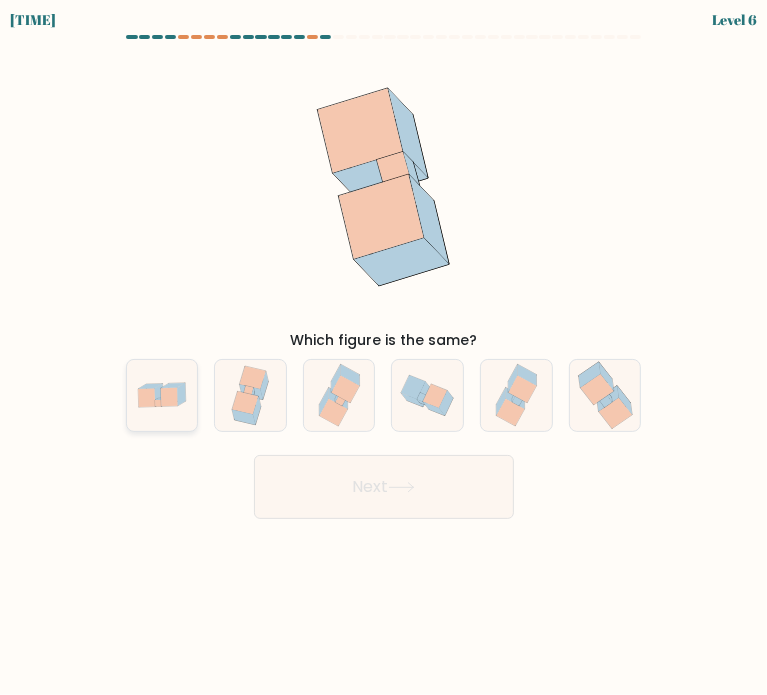 click at bounding box center [169, 397] 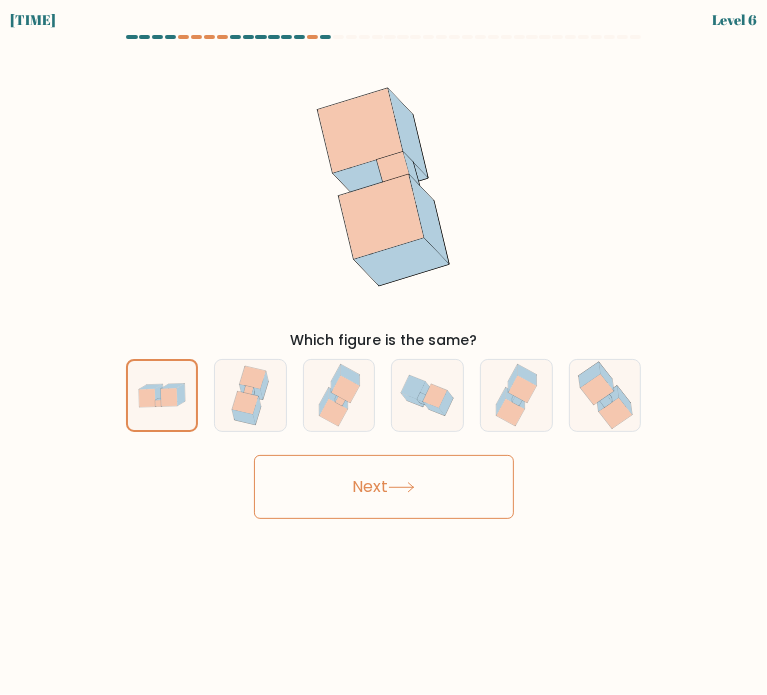 click on "Next" at bounding box center [384, 487] 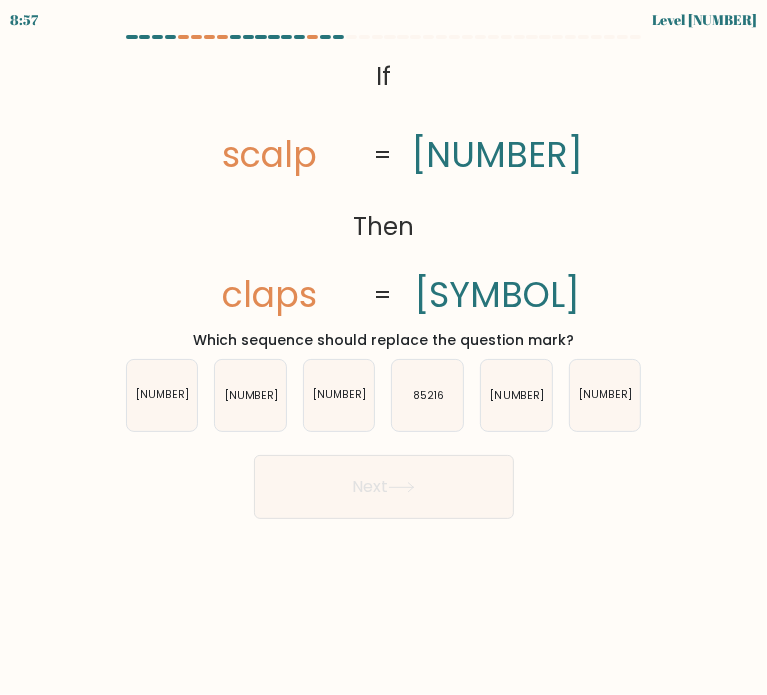 click on "e.
65281" at bounding box center (516, 395) 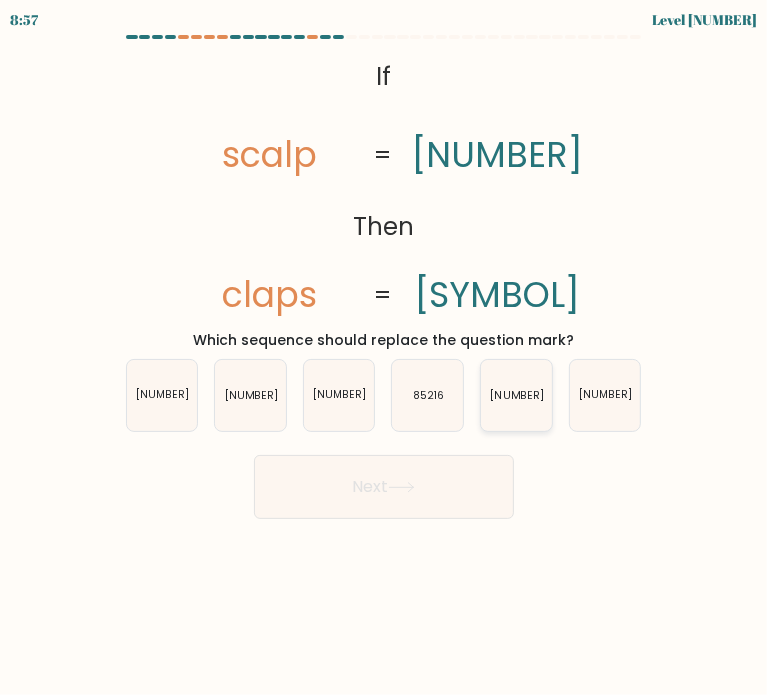 click on "65281" at bounding box center (517, 395) 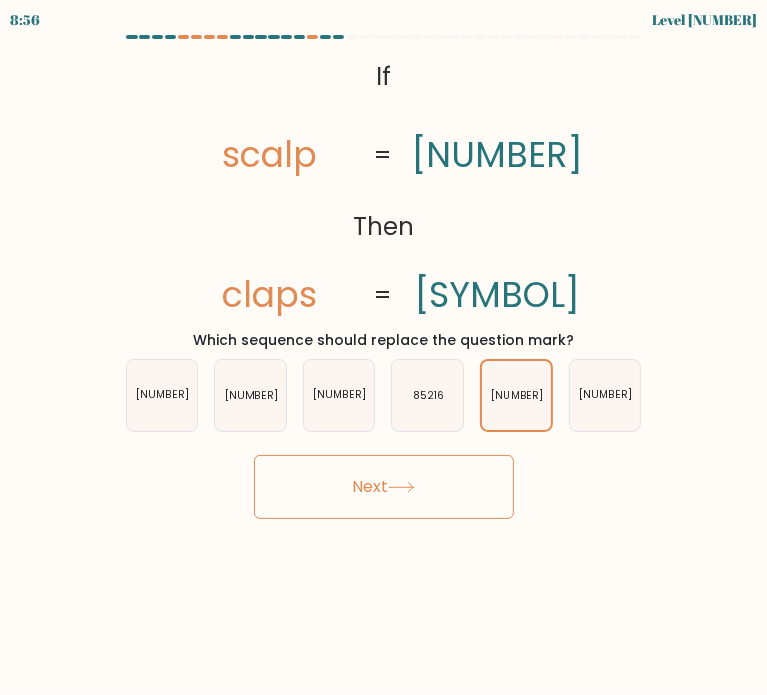 click at bounding box center [401, 487] 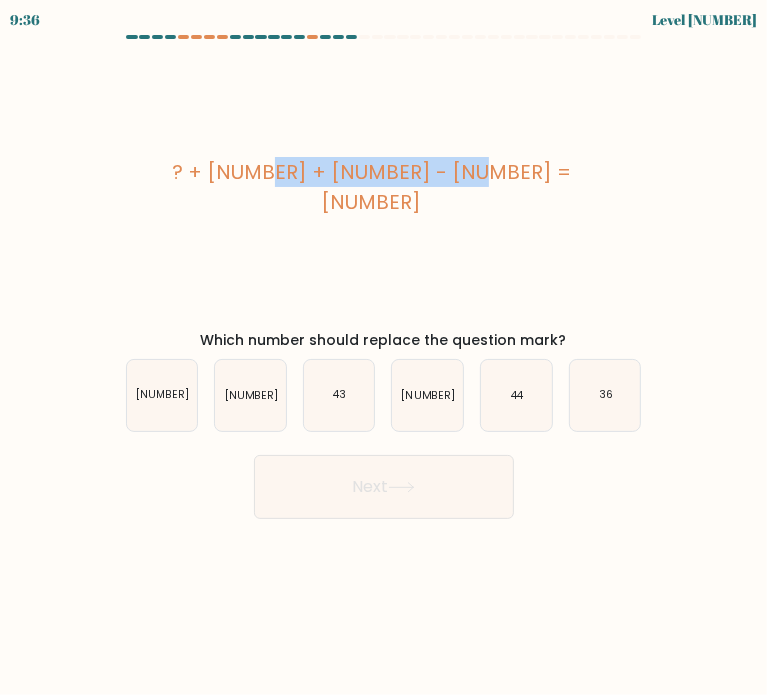 drag, startPoint x: 277, startPoint y: 186, endPoint x: 503, endPoint y: 183, distance: 226.01991 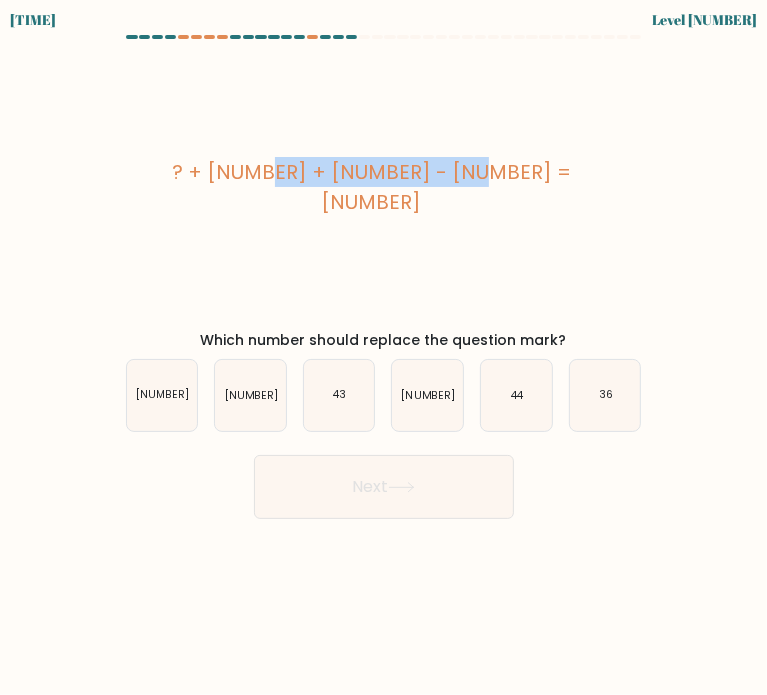 copy on "? + 5 + 23 - 42 = 36" 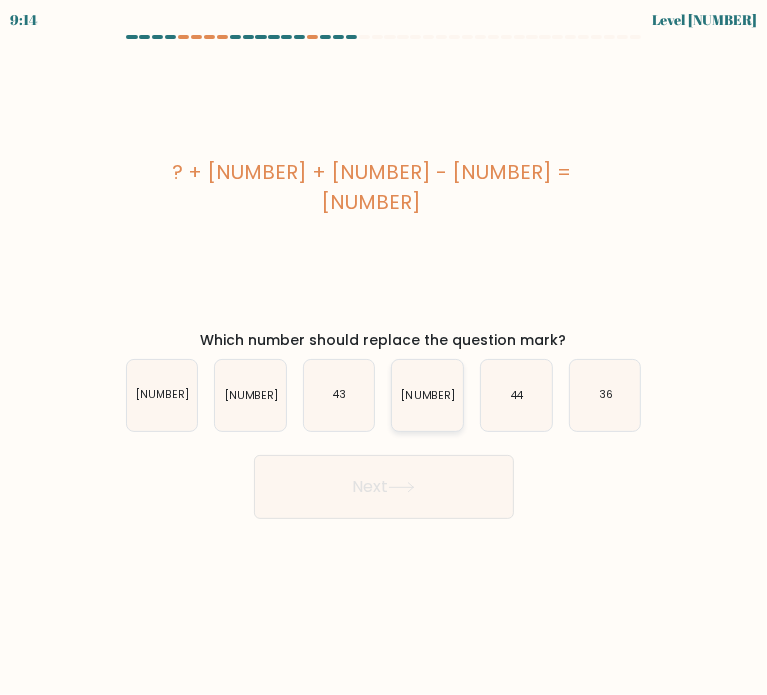 click on "50" at bounding box center (427, 395) 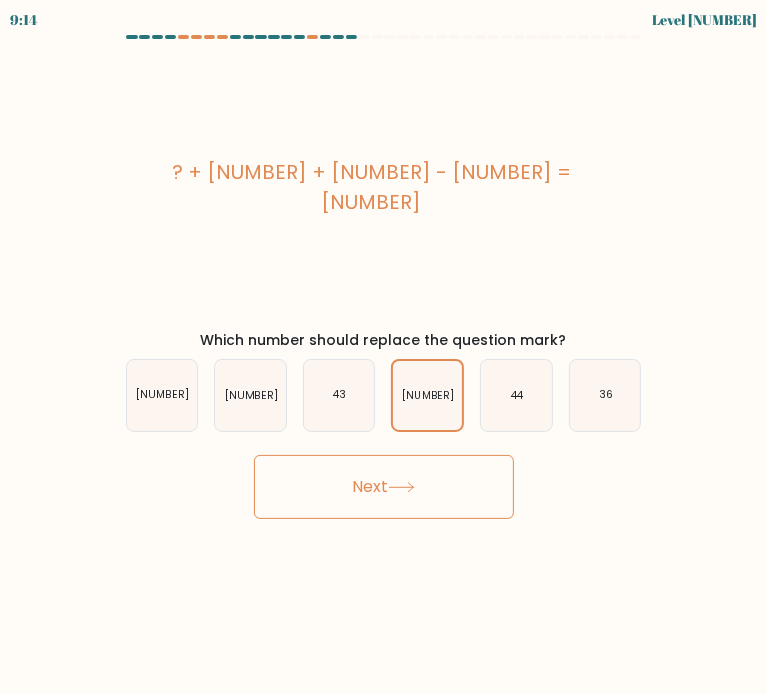 click on "Next" at bounding box center [384, 487] 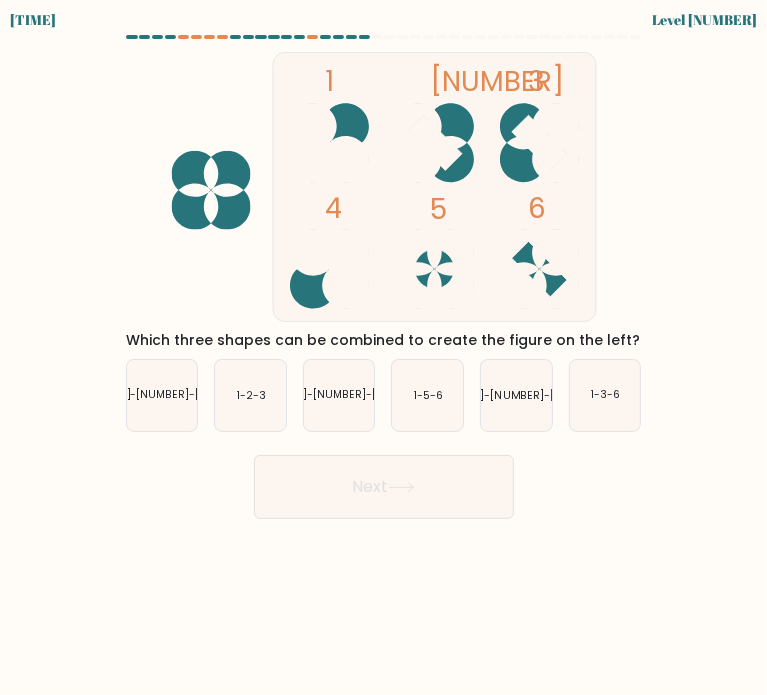 type 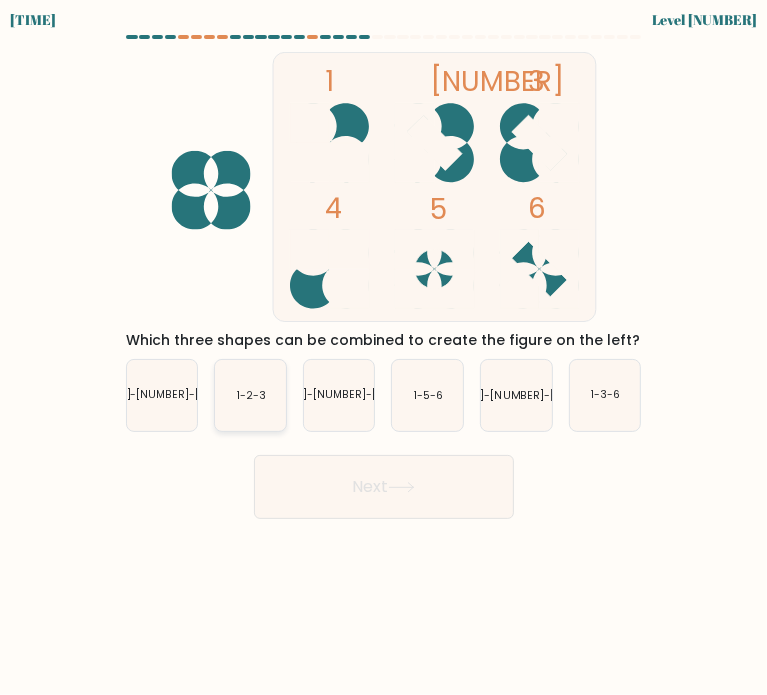click on "1-2-3" at bounding box center (251, 395) 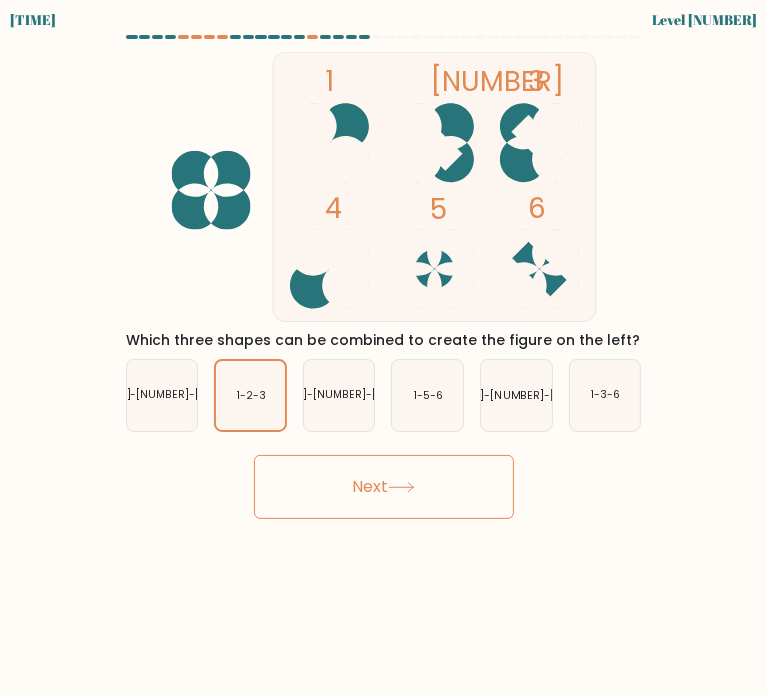 click on "Next" at bounding box center [384, 487] 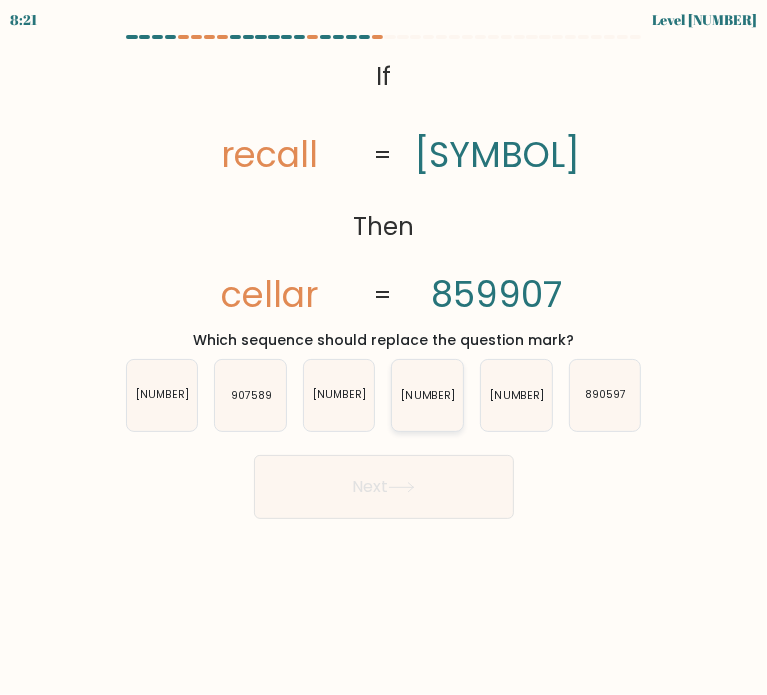 click on "758099" at bounding box center (427, 395) 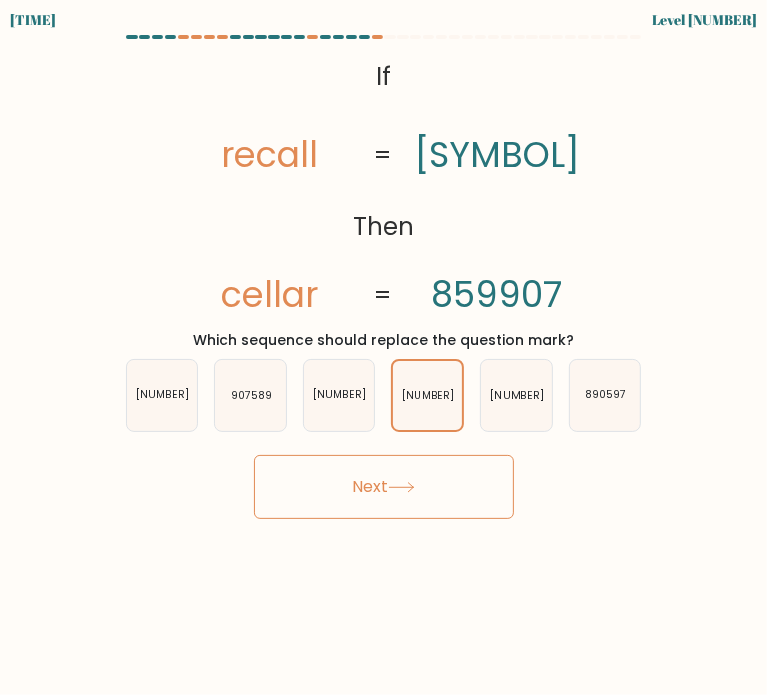 click on "Next" at bounding box center [384, 487] 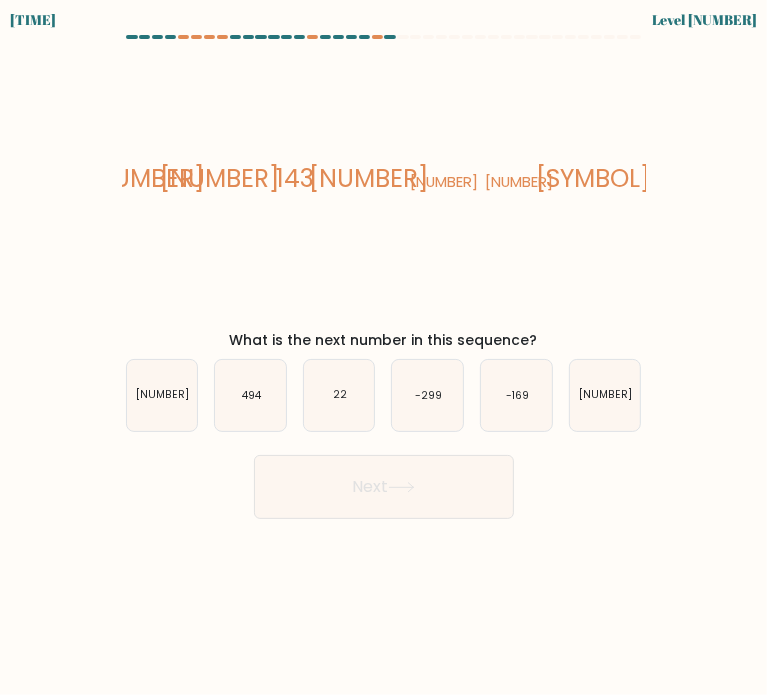 type 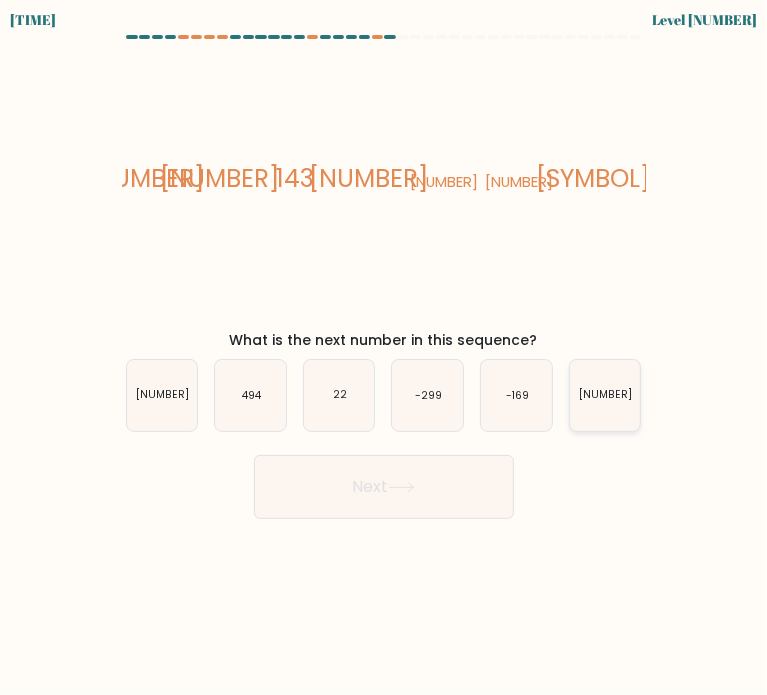 click on "13" at bounding box center [605, 395] 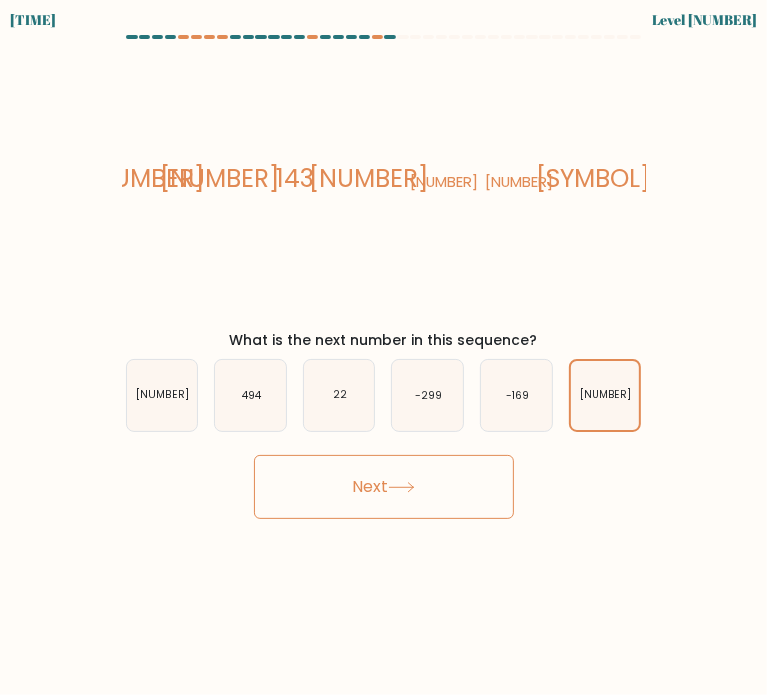 click at bounding box center [401, 487] 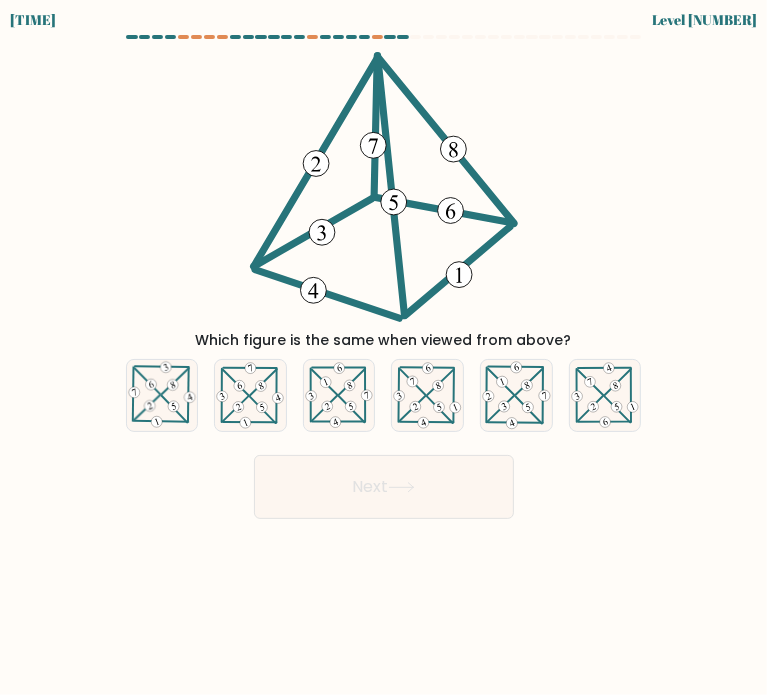 type 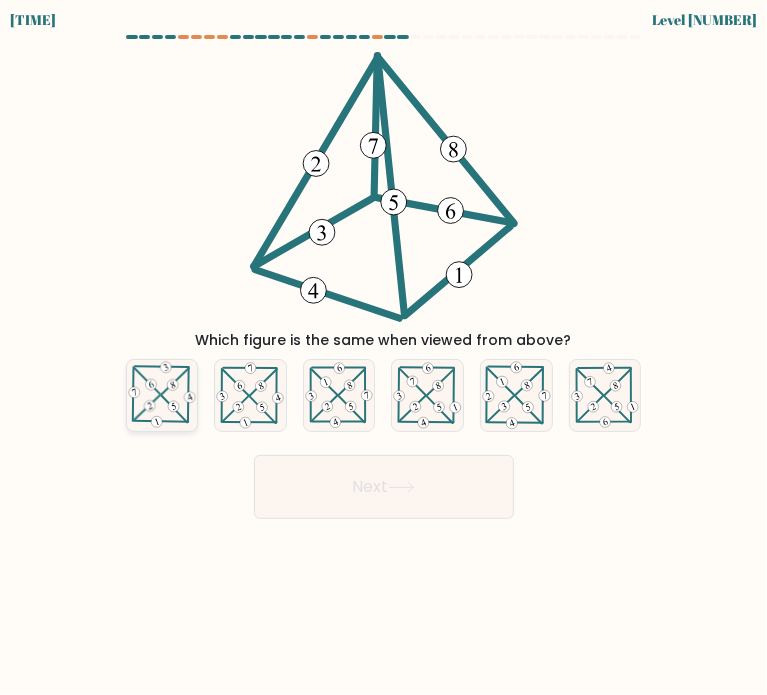 click at bounding box center (162, 395) 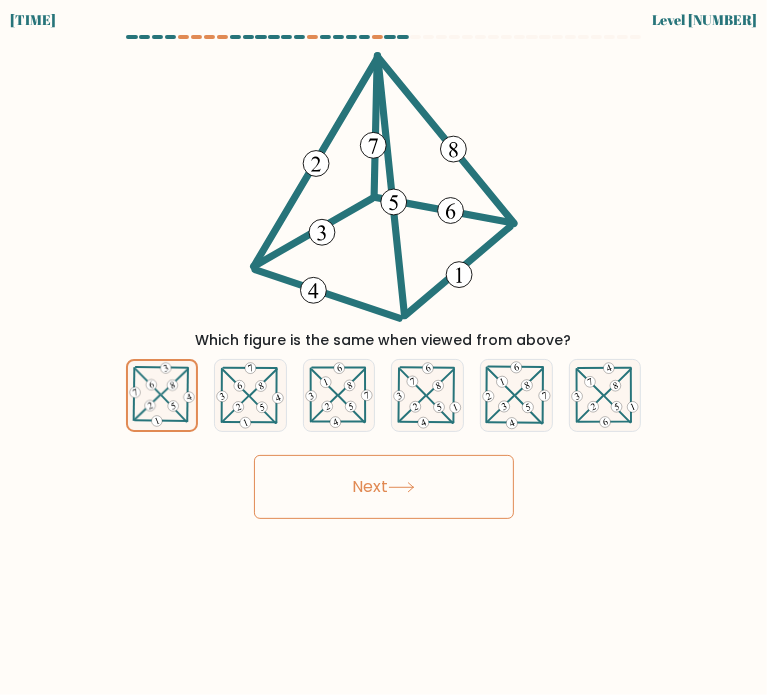 click at bounding box center (401, 487) 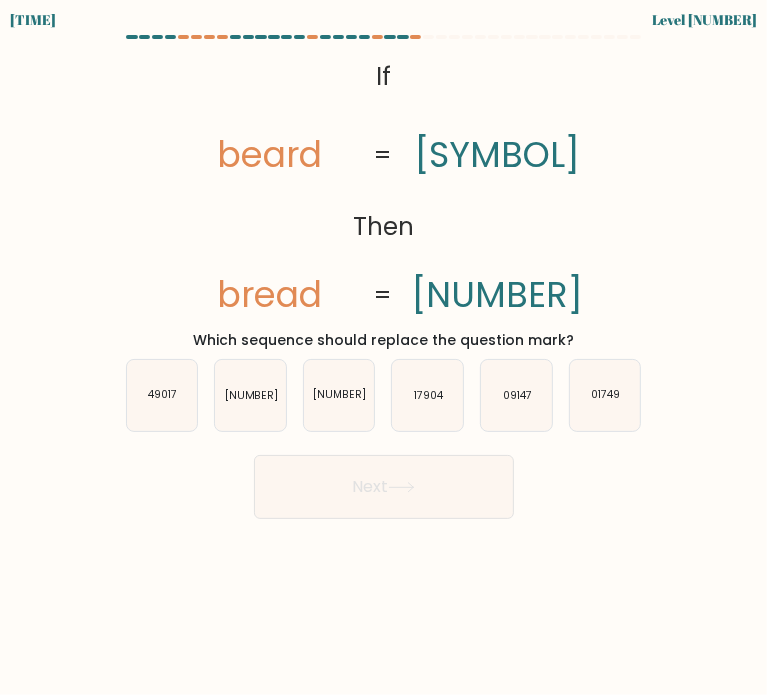 type 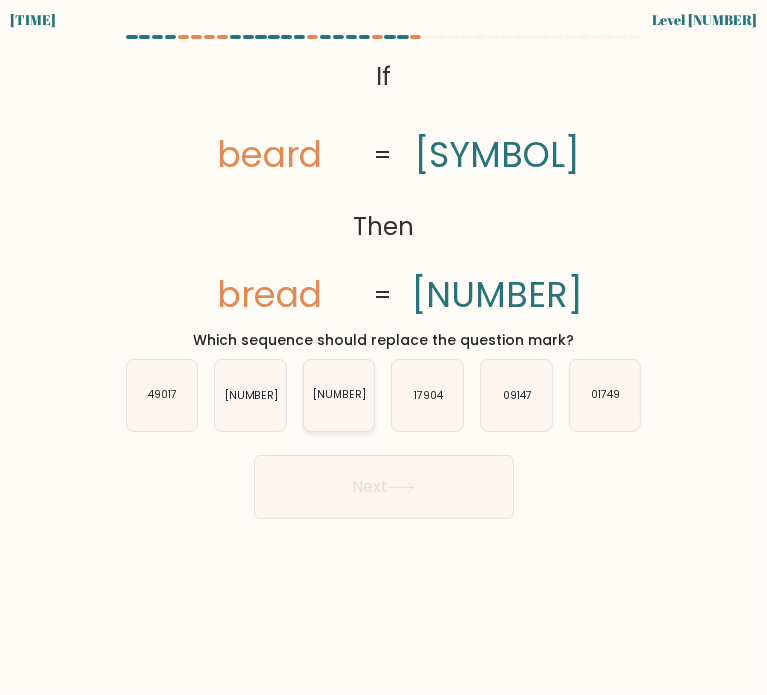 click on "17094" at bounding box center [339, 395] 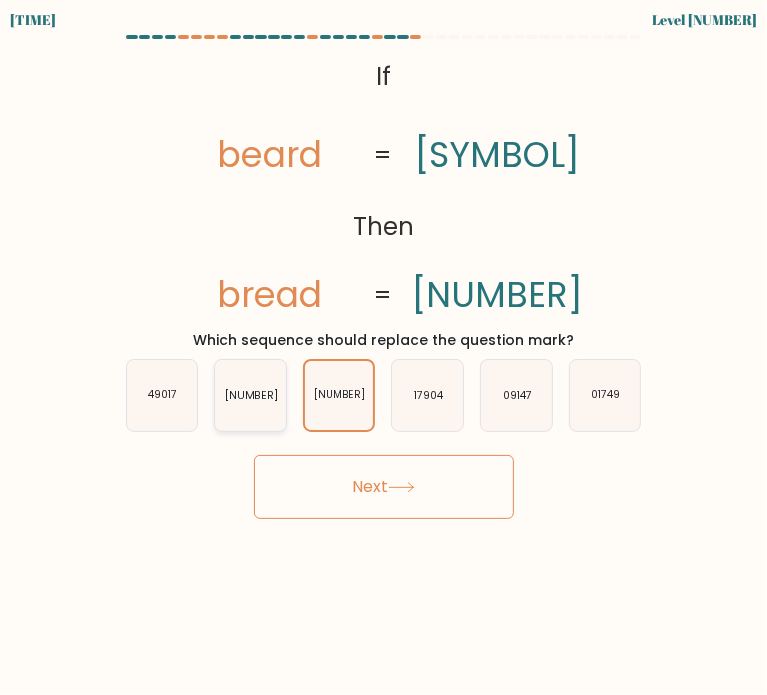 click on "90174" at bounding box center (250, 395) 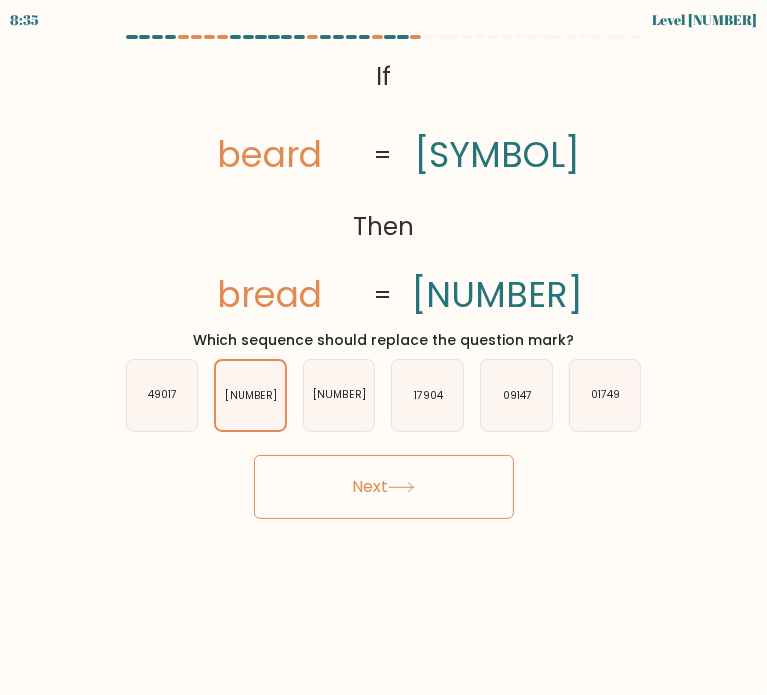 click on "Next" at bounding box center (384, 487) 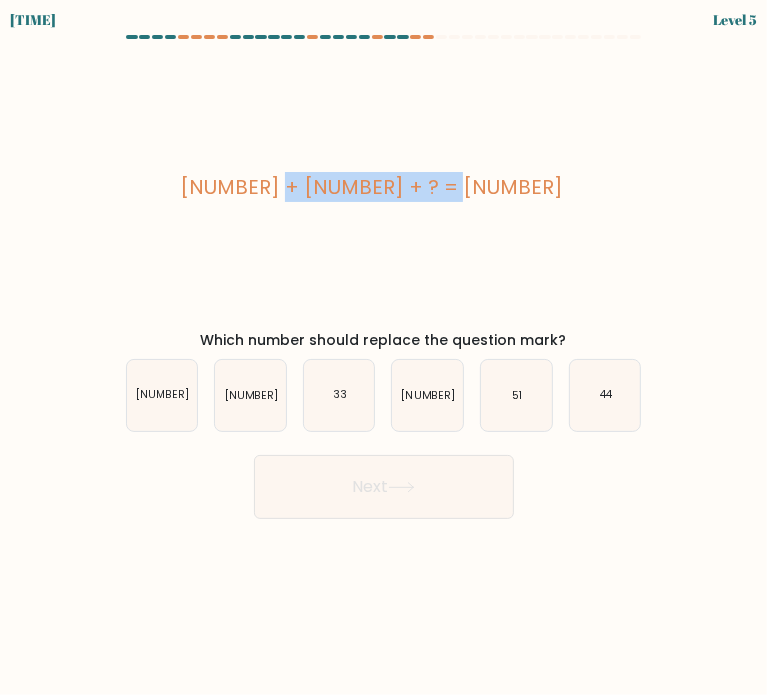 drag, startPoint x: 286, startPoint y: 179, endPoint x: 476, endPoint y: 201, distance: 191.26944 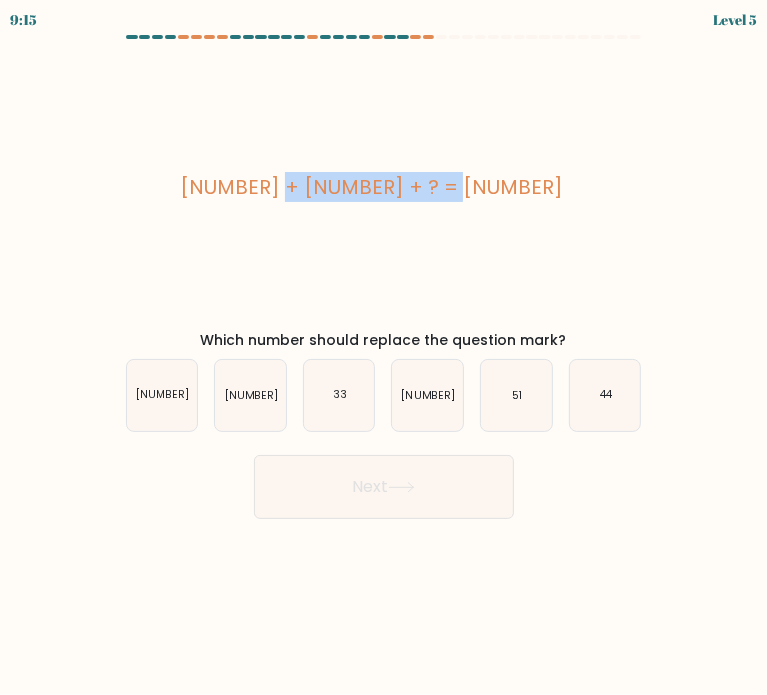 copy on "14 + 47 + ? = 105" 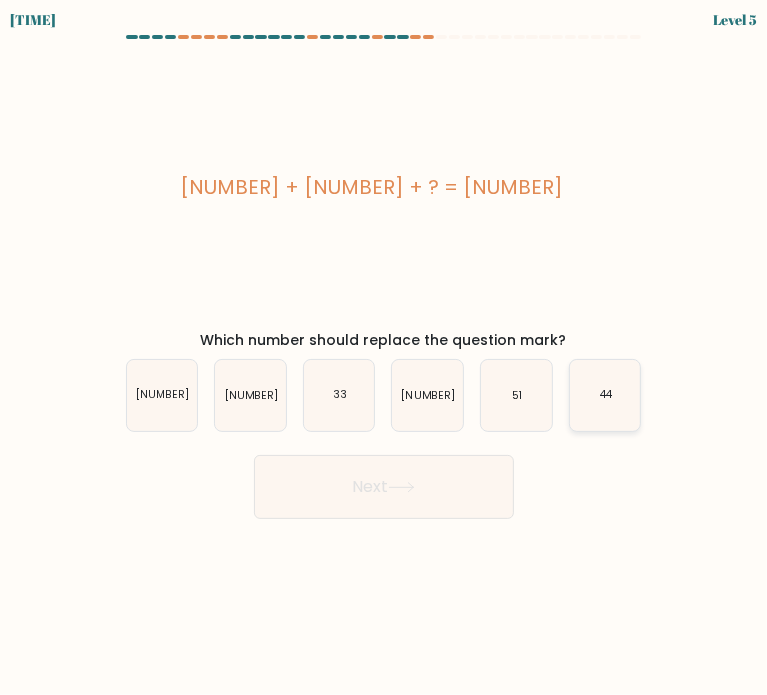 click on "44" at bounding box center (605, 395) 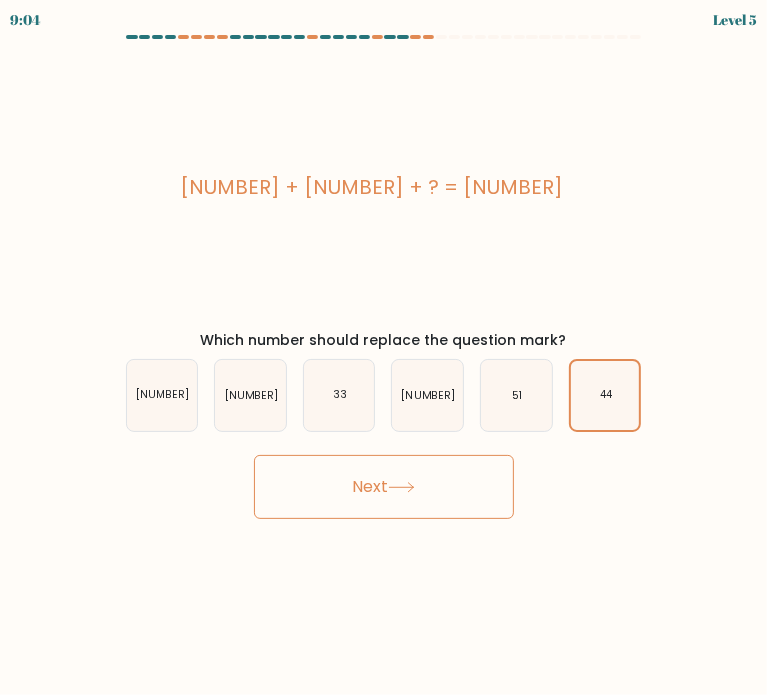 click on "Next" at bounding box center (384, 487) 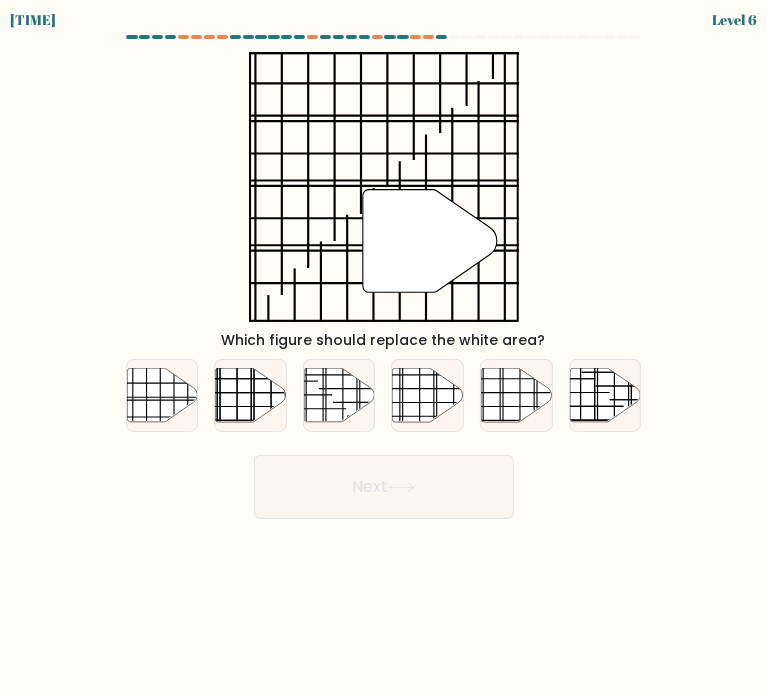 click on "Next" at bounding box center (384, 487) 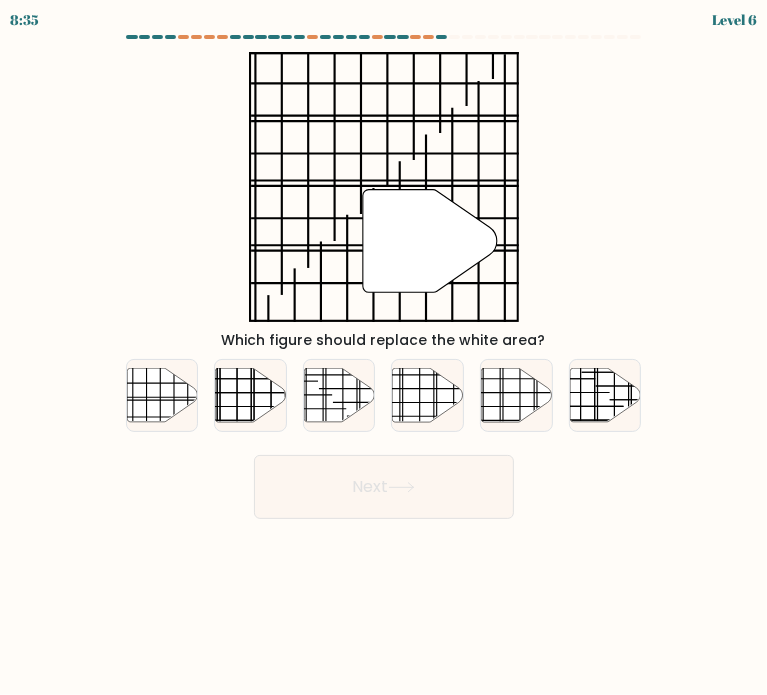 click on "Next" at bounding box center (384, 479) 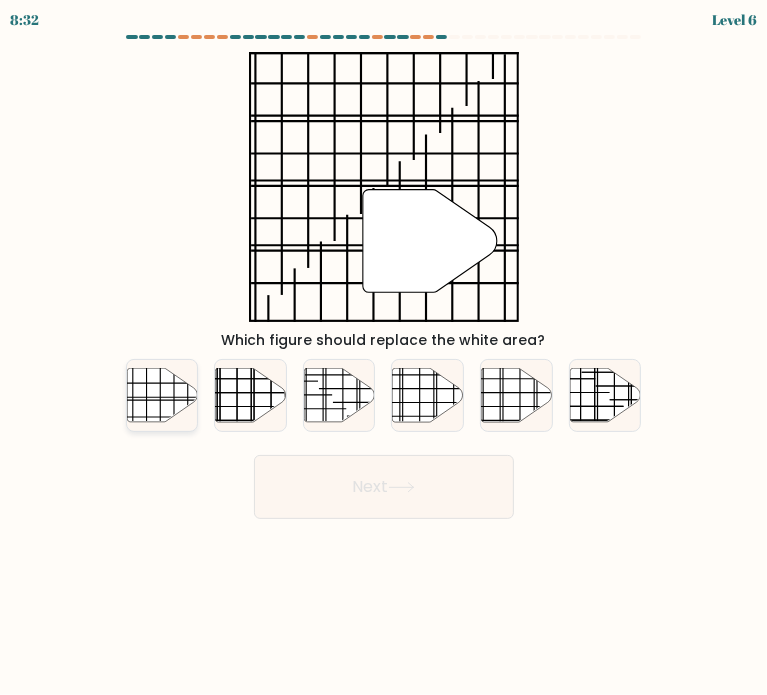 click at bounding box center [162, 395] 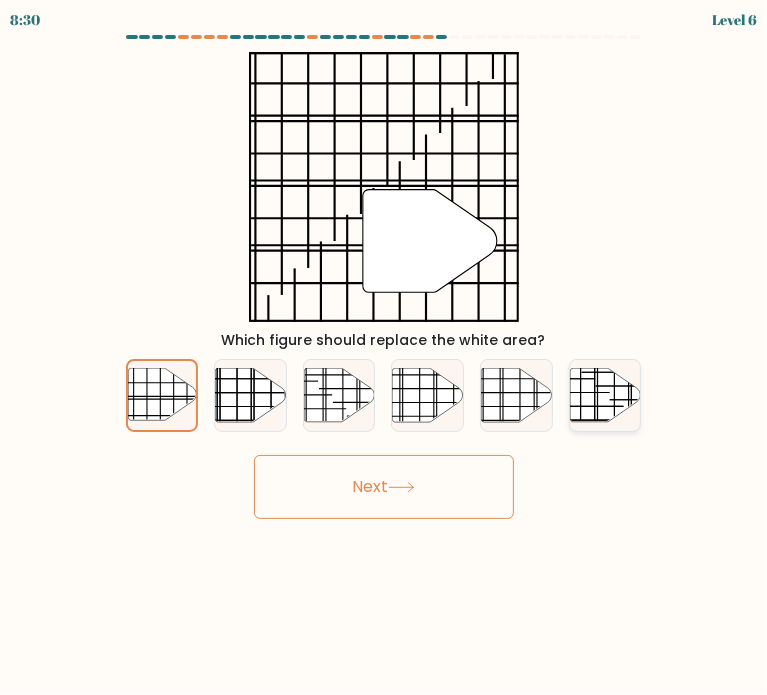 click at bounding box center (605, 395) 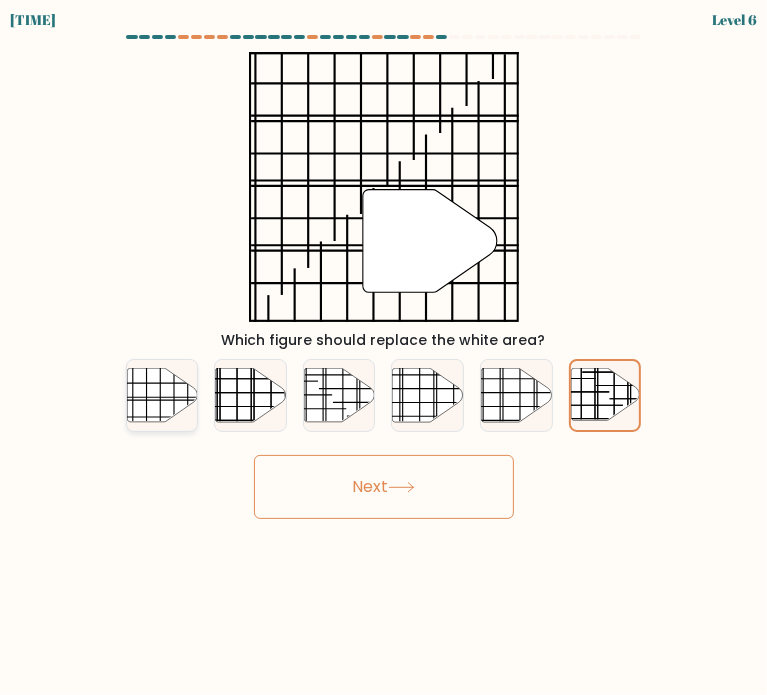 click at bounding box center [162, 395] 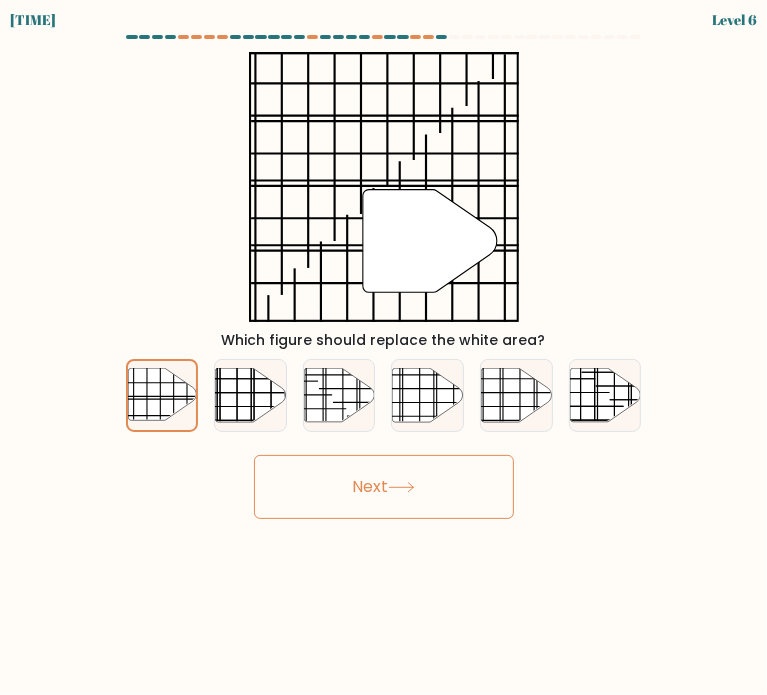 click on "Next" at bounding box center (384, 487) 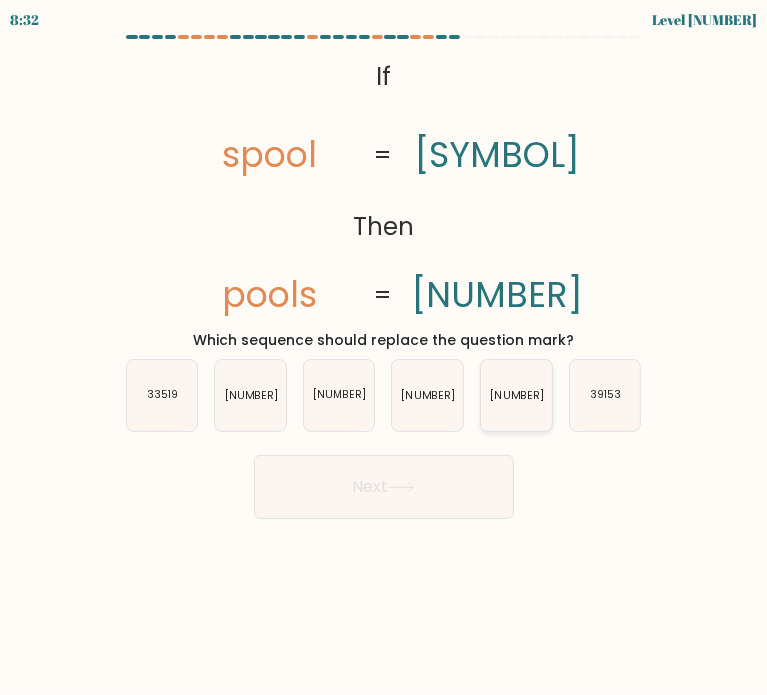 click on "91335" at bounding box center [517, 395] 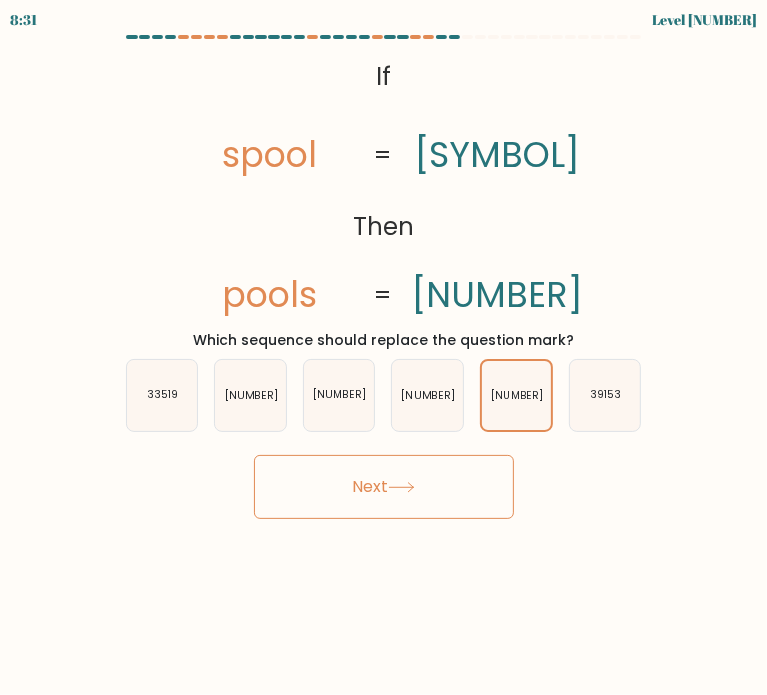 click on "Next" at bounding box center (384, 487) 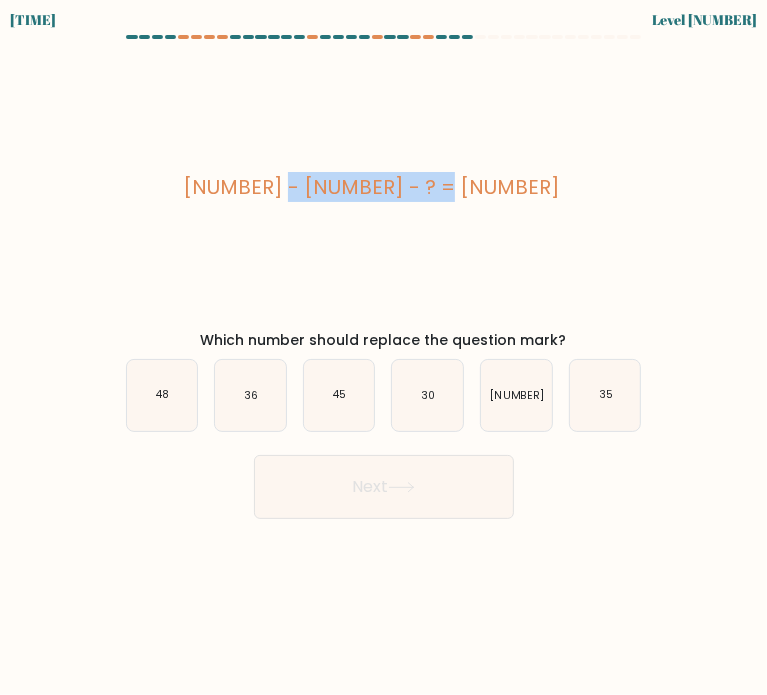 drag, startPoint x: 290, startPoint y: 183, endPoint x: 497, endPoint y: 155, distance: 208.88513 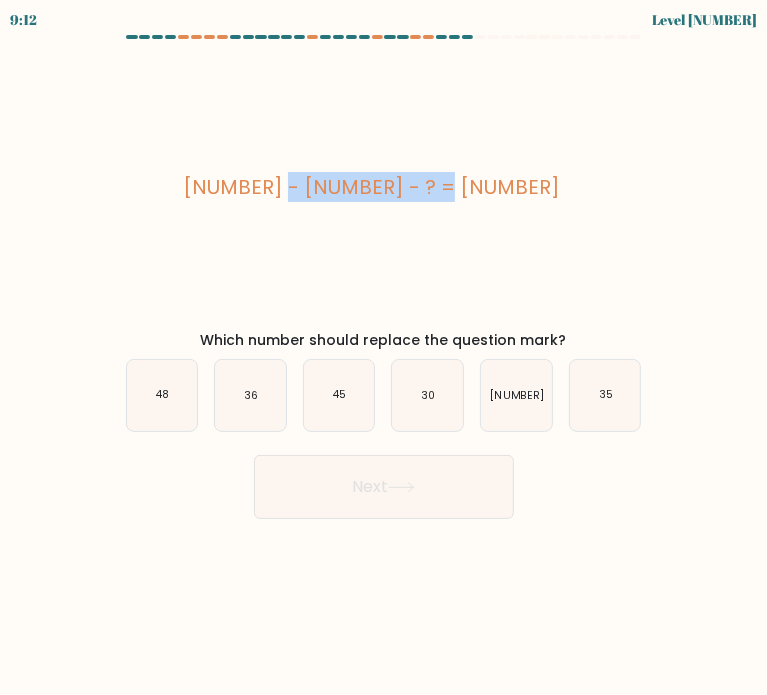 copy on "6 - 31 - ? = -70" 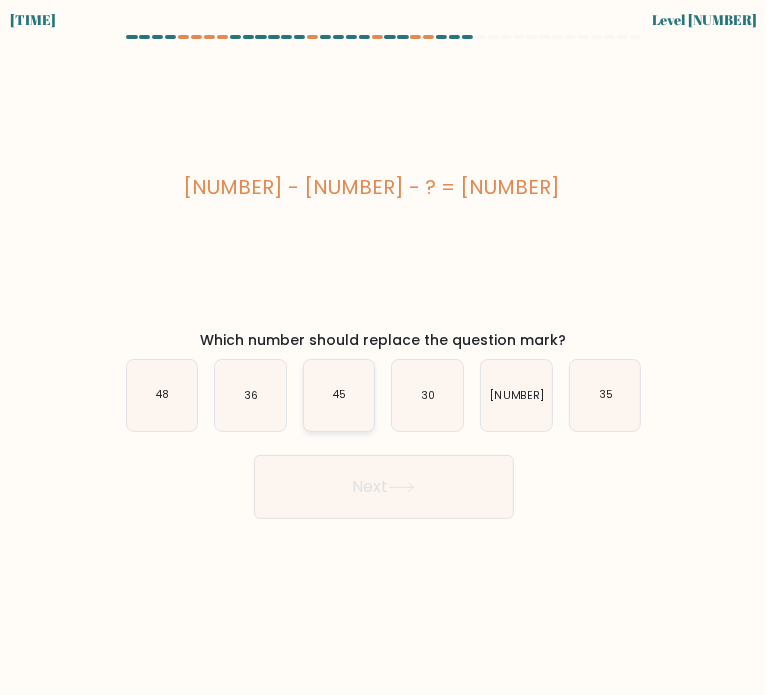 click on "45" at bounding box center [339, 395] 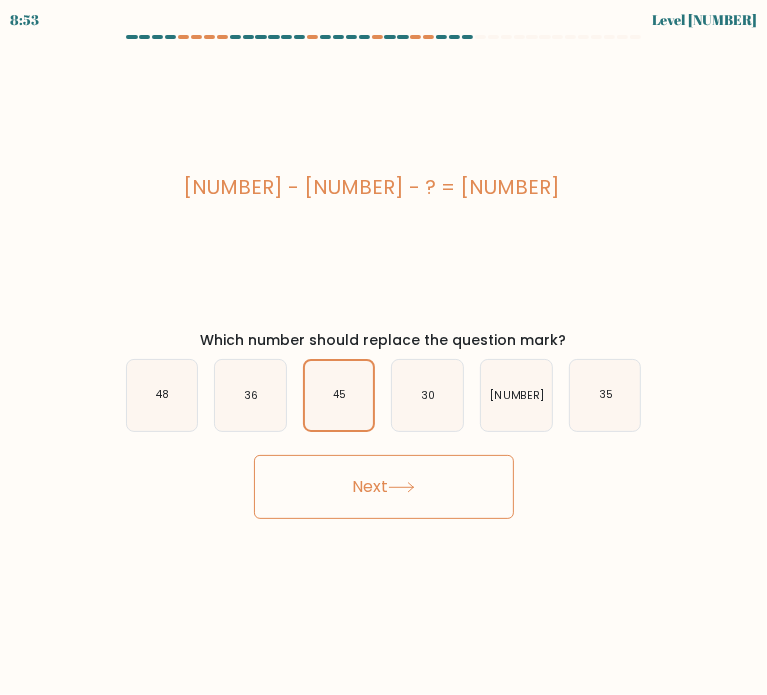 click on "Next" at bounding box center [384, 487] 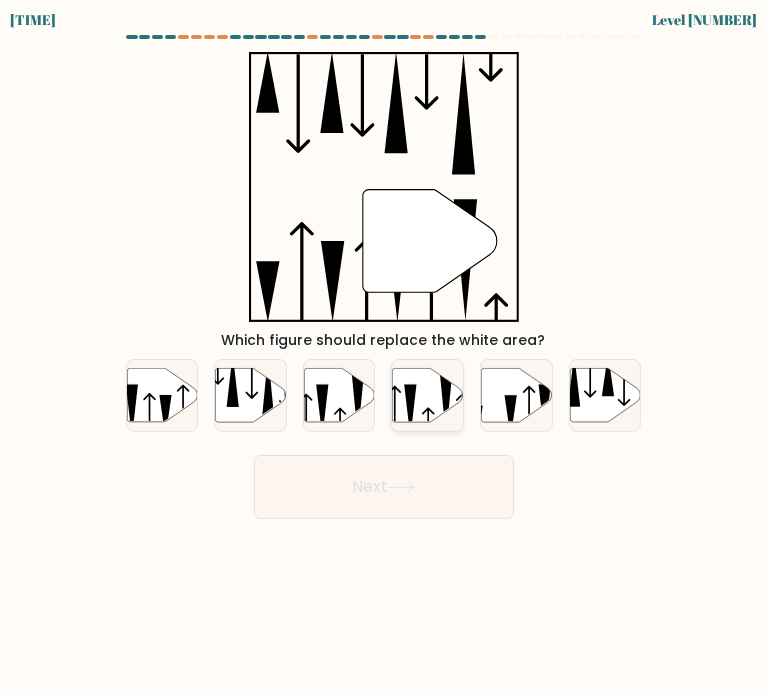 click at bounding box center [428, 395] 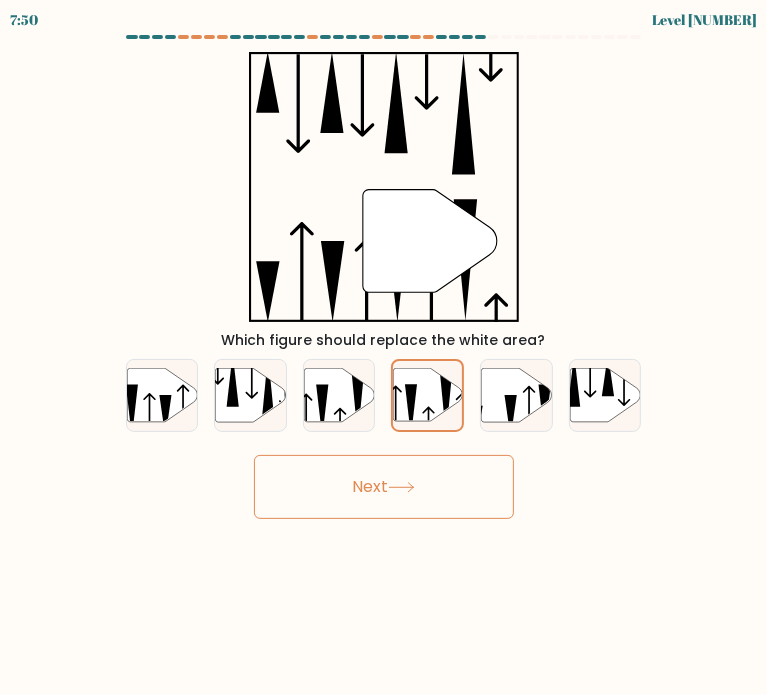 click on "Next" at bounding box center [384, 487] 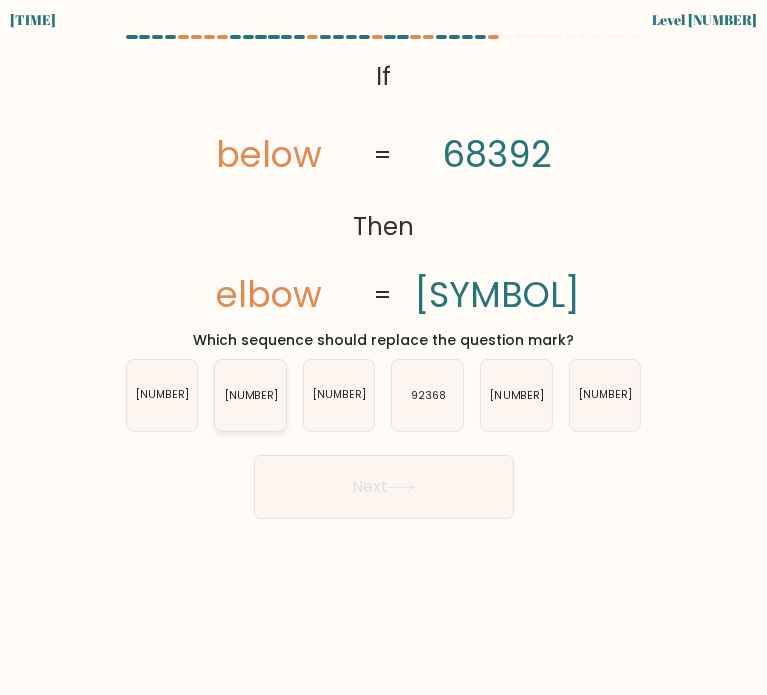 click on "83692" at bounding box center (250, 395) 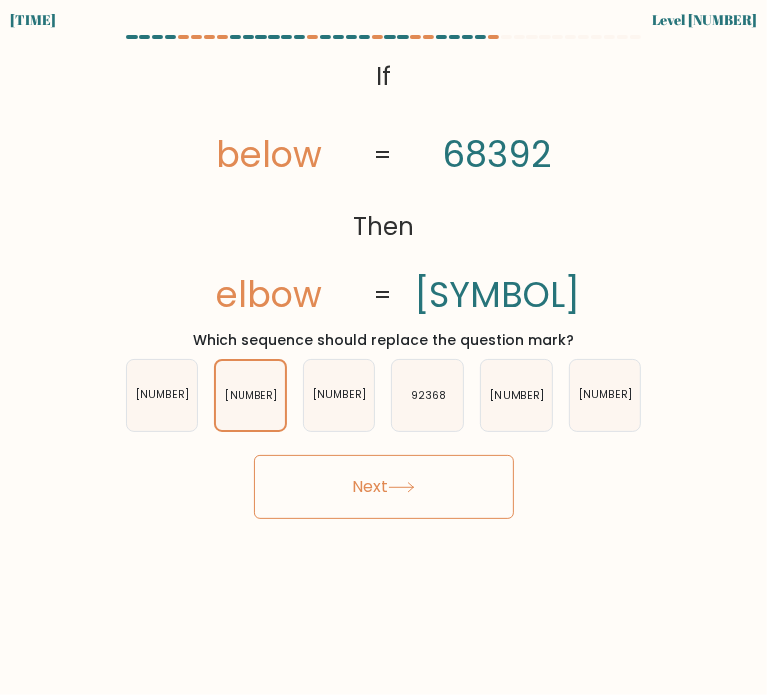 click on "Next" at bounding box center (384, 487) 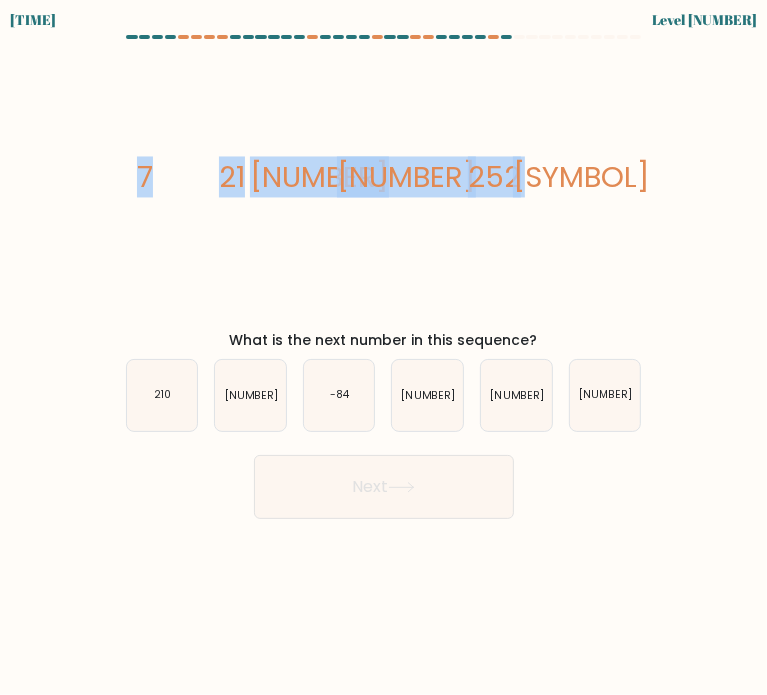 drag, startPoint x: 134, startPoint y: 181, endPoint x: 596, endPoint y: 179, distance: 462.00433 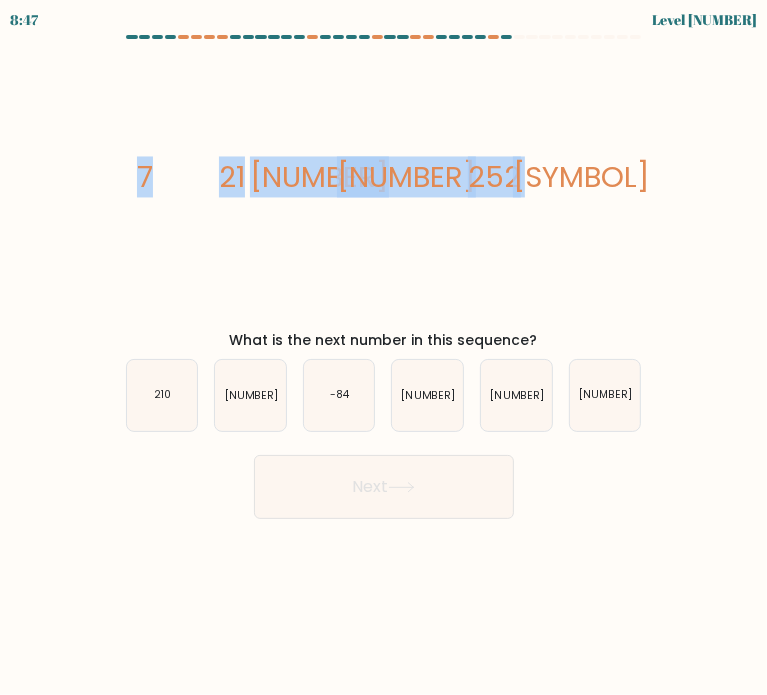 copy on "7
21
42
126
252
?" 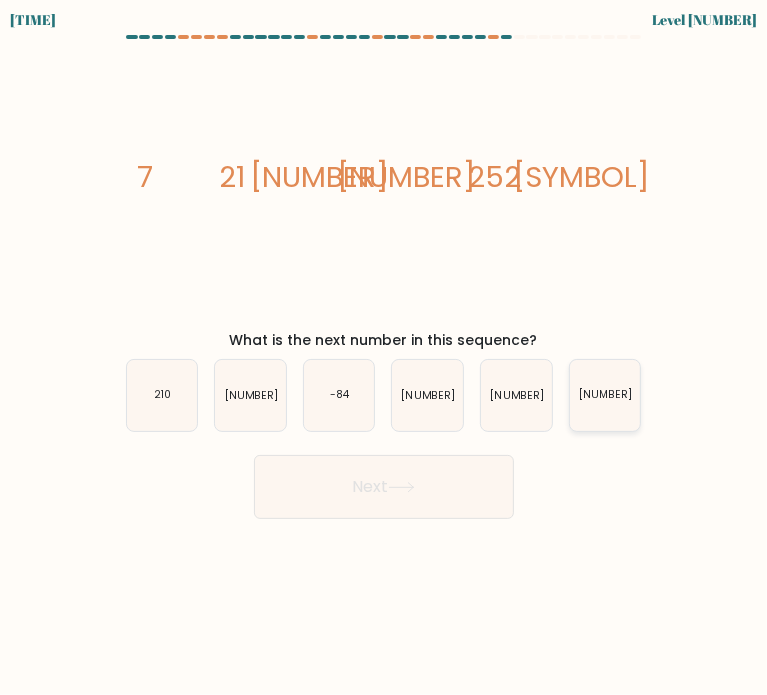 click on "756" at bounding box center (605, 395) 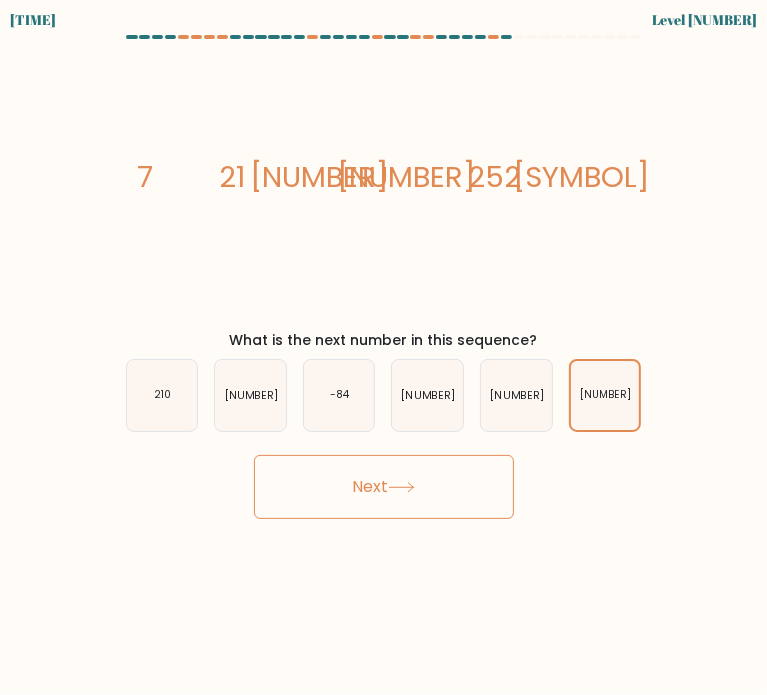 click on "Next" at bounding box center (384, 487) 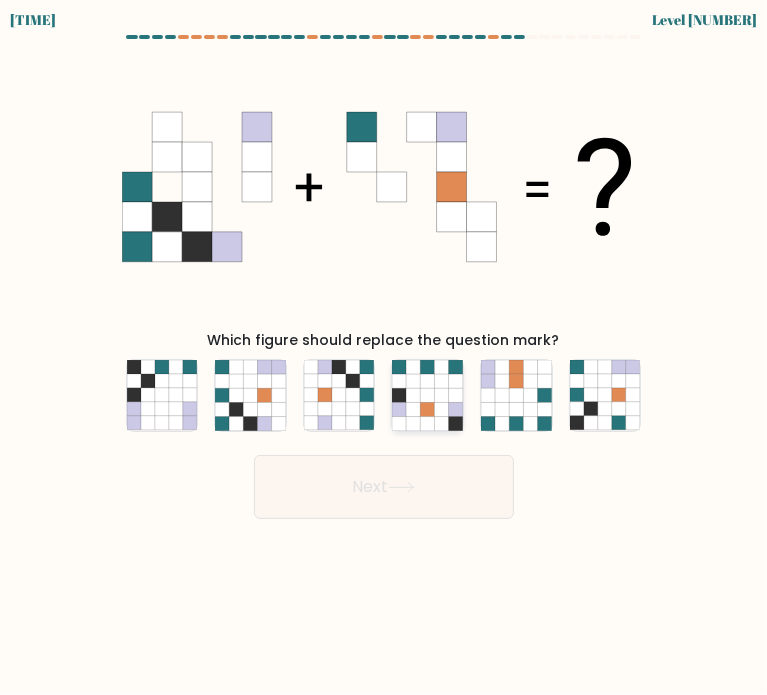 click at bounding box center (442, 395) 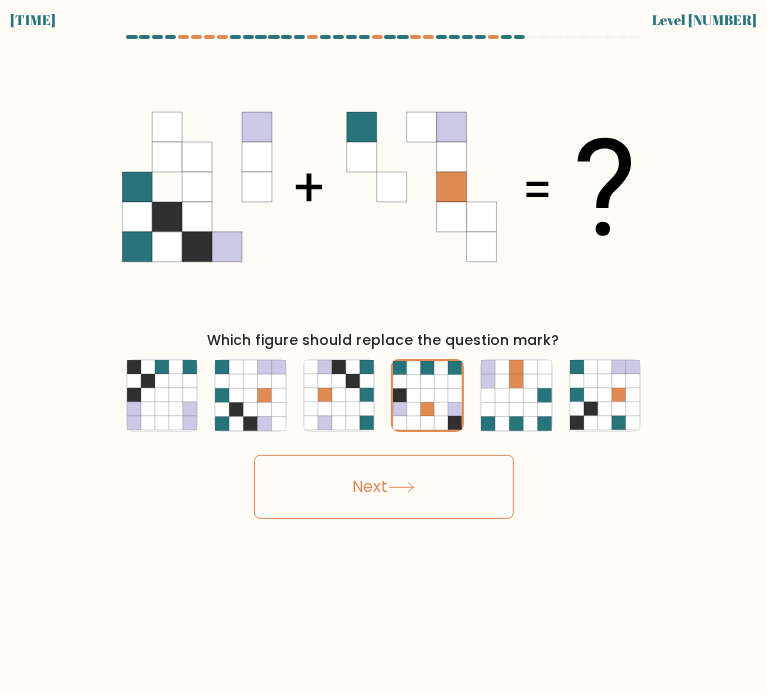 click on "Next" at bounding box center (384, 487) 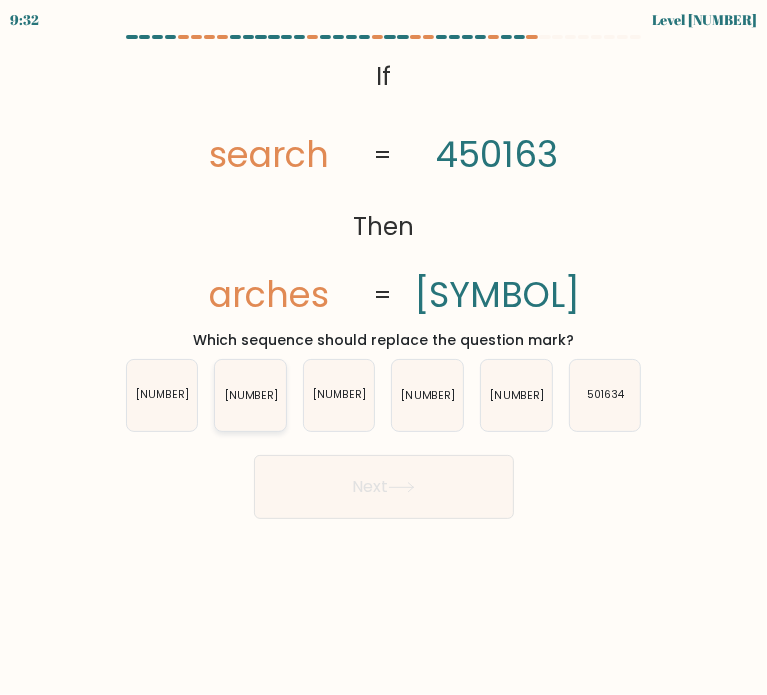 click on "143560" at bounding box center (250, 395) 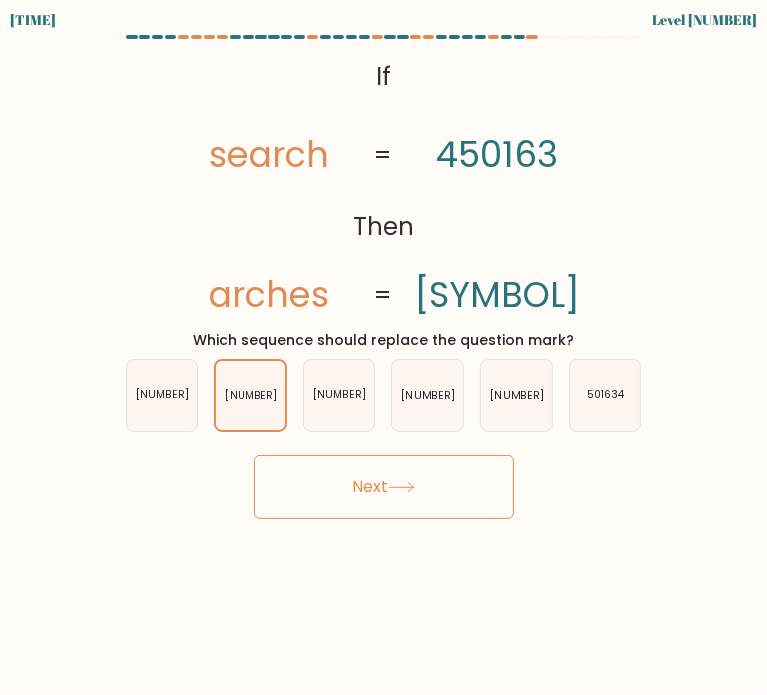 click on "Next" at bounding box center (384, 487) 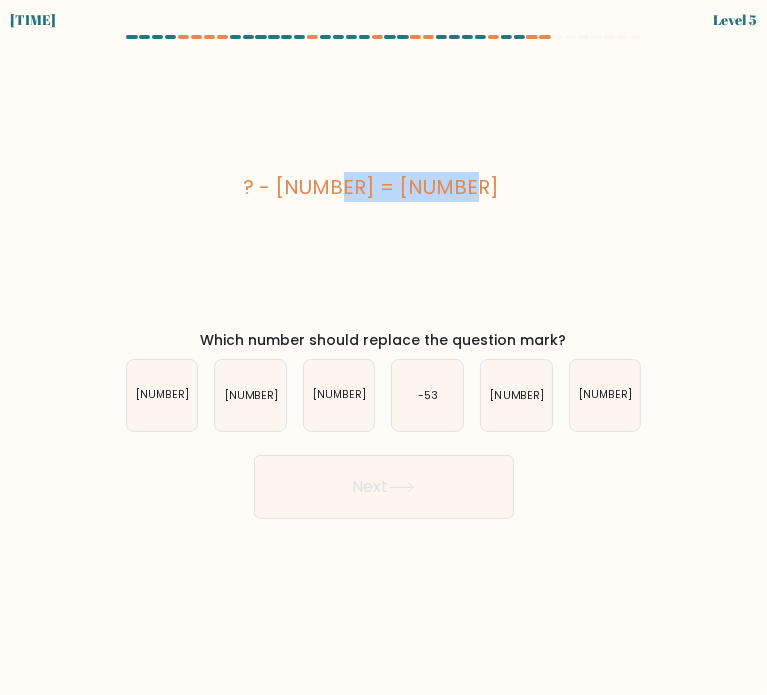 drag, startPoint x: 296, startPoint y: 190, endPoint x: 455, endPoint y: 187, distance: 159.0283 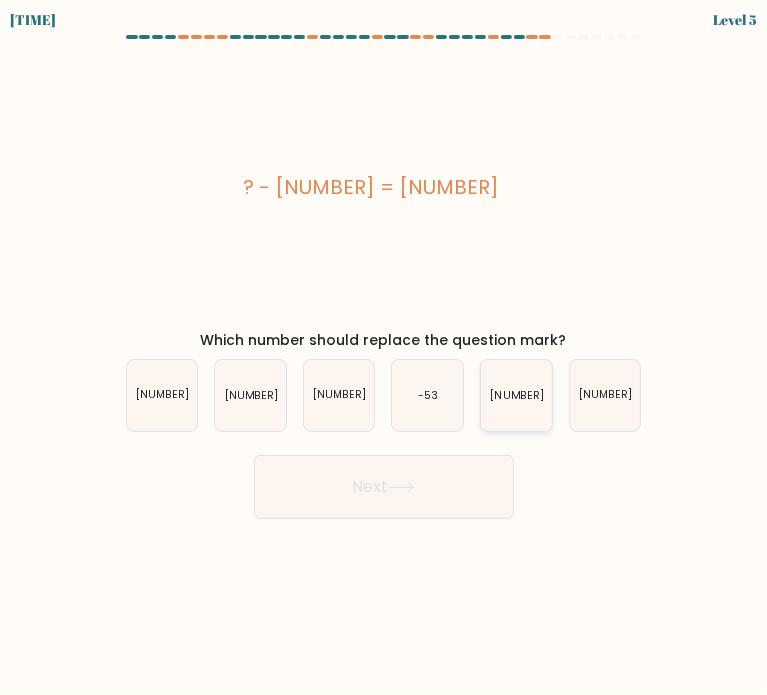 click on "-40" at bounding box center [516, 395] 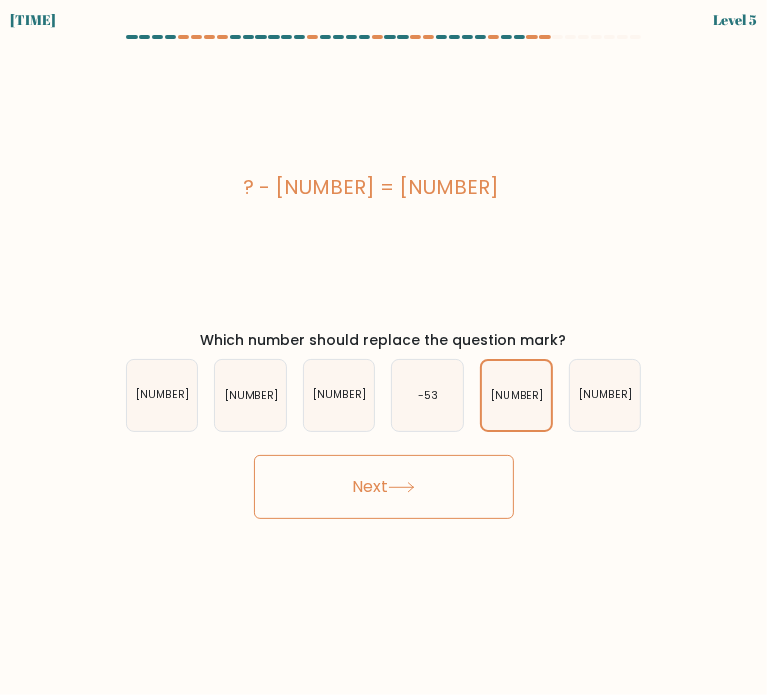 click on "Next" at bounding box center (384, 487) 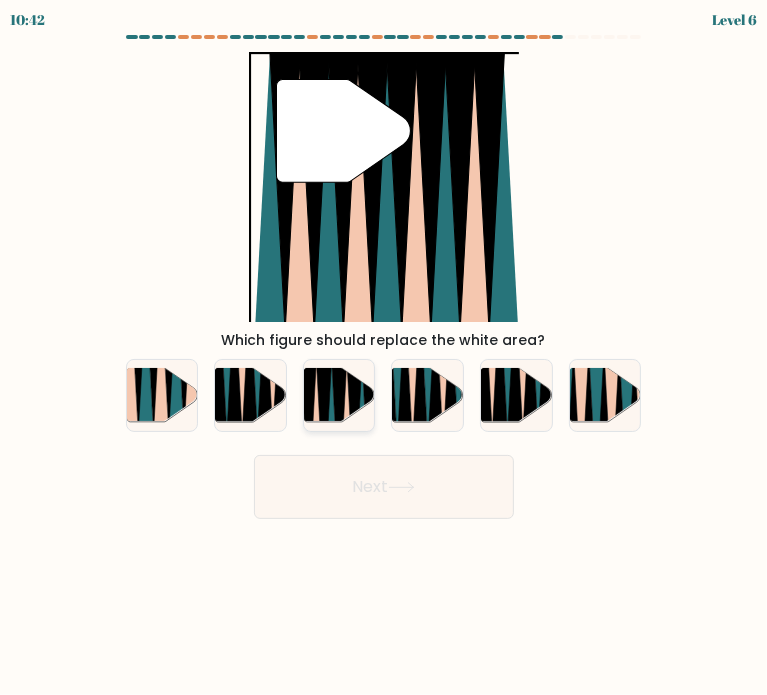 click at bounding box center [339, 425] 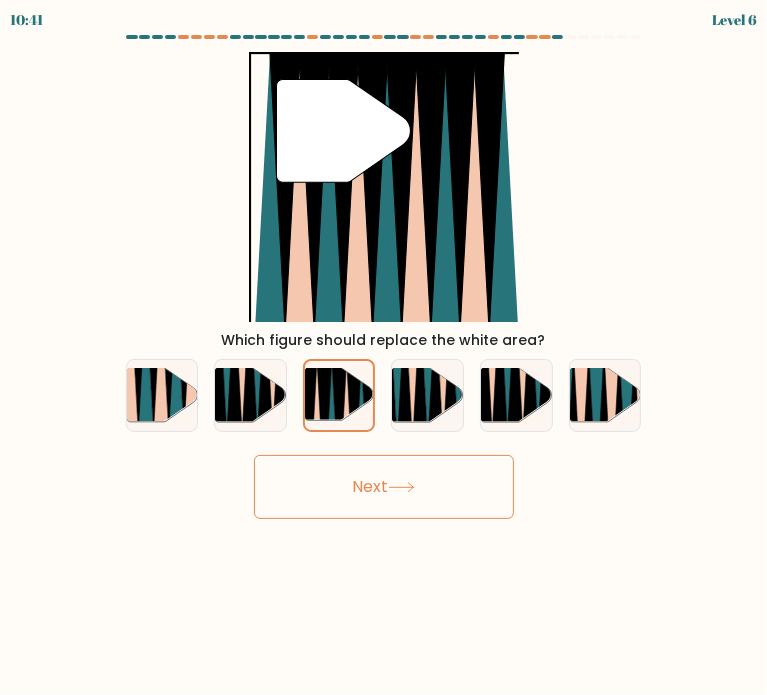 click on "Next" at bounding box center (384, 487) 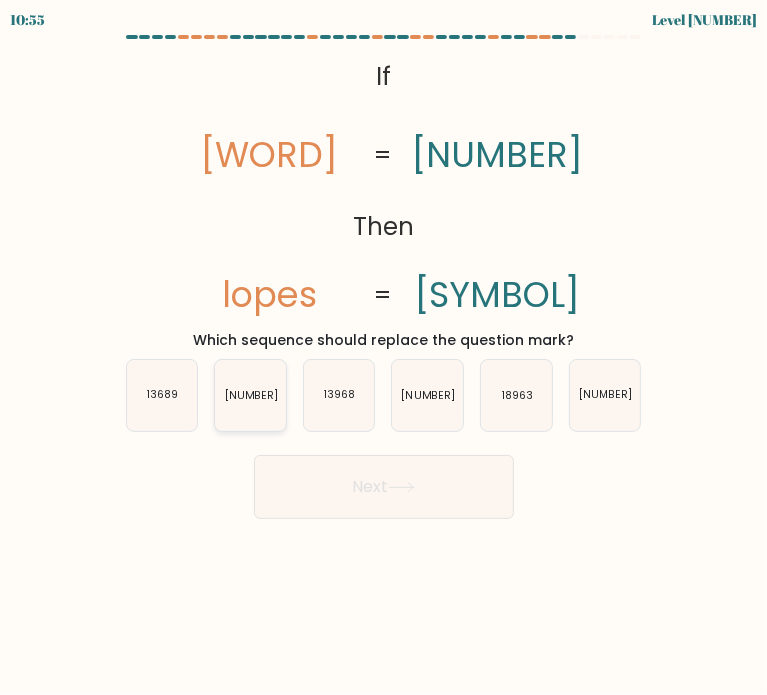 click on "31869" at bounding box center (250, 395) 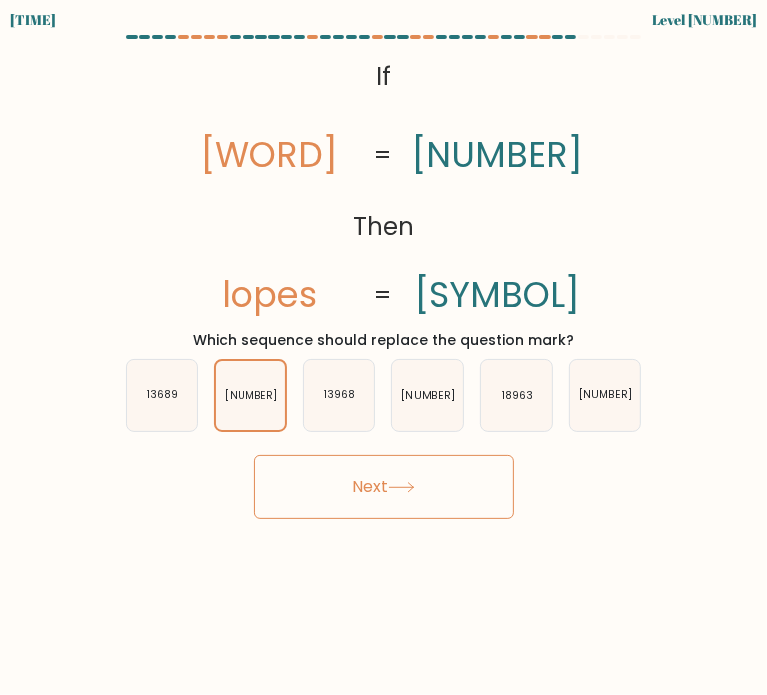 click on "Next" at bounding box center (384, 487) 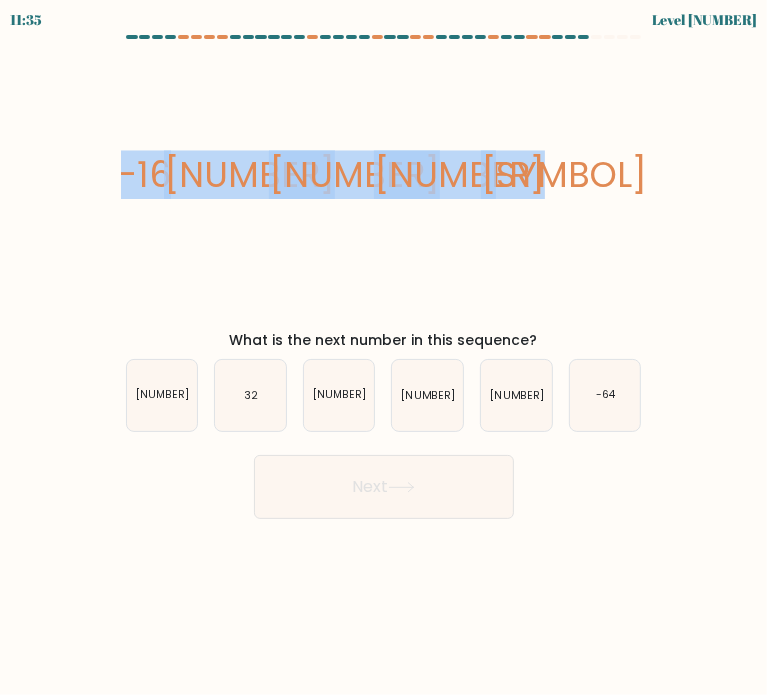 drag, startPoint x: 118, startPoint y: 166, endPoint x: 608, endPoint y: 167, distance: 490.001 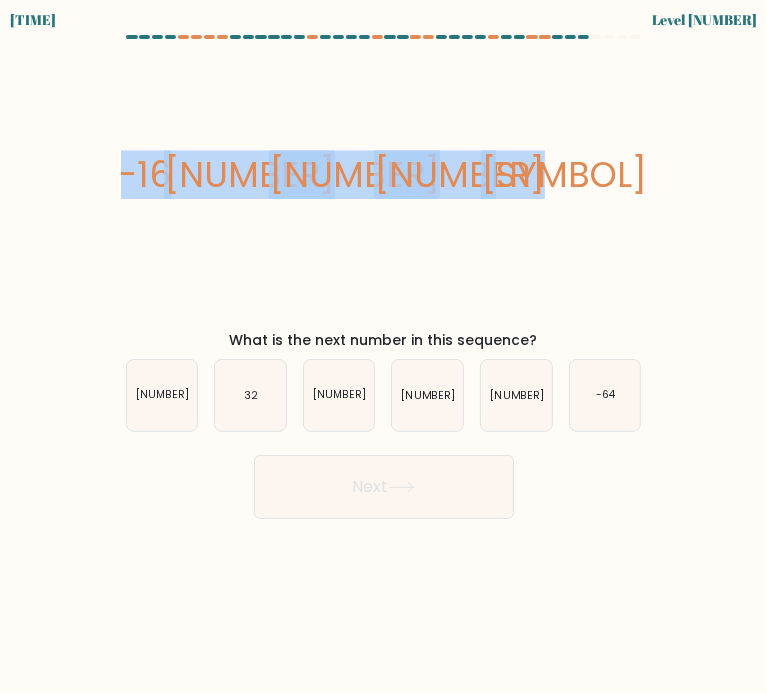 copy on "-16
-4
8
20
?" 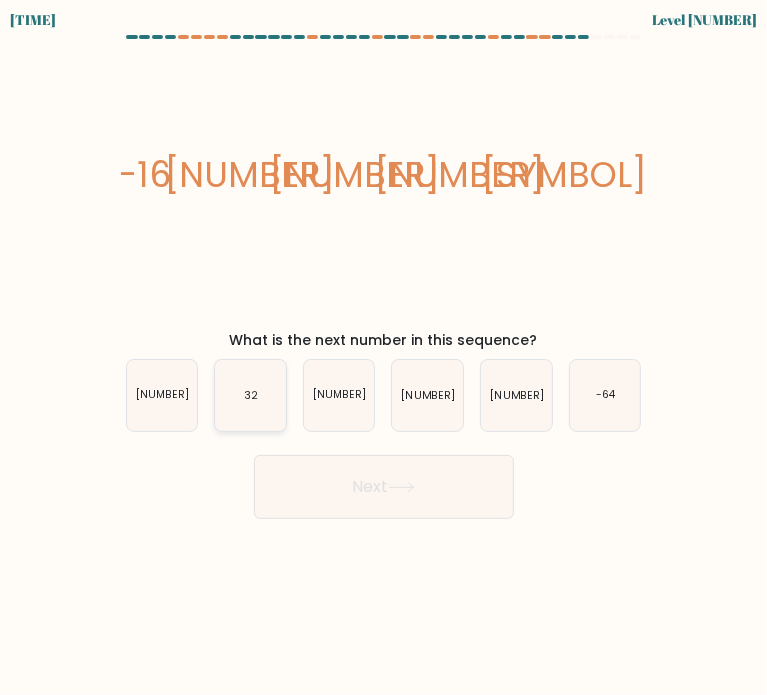 click on "32" at bounding box center [250, 395] 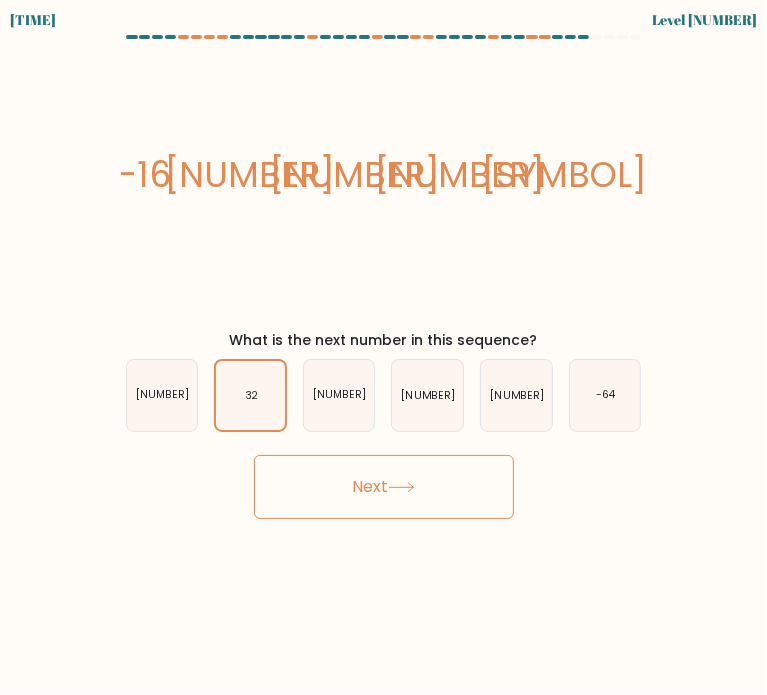 click on "Next" at bounding box center (384, 487) 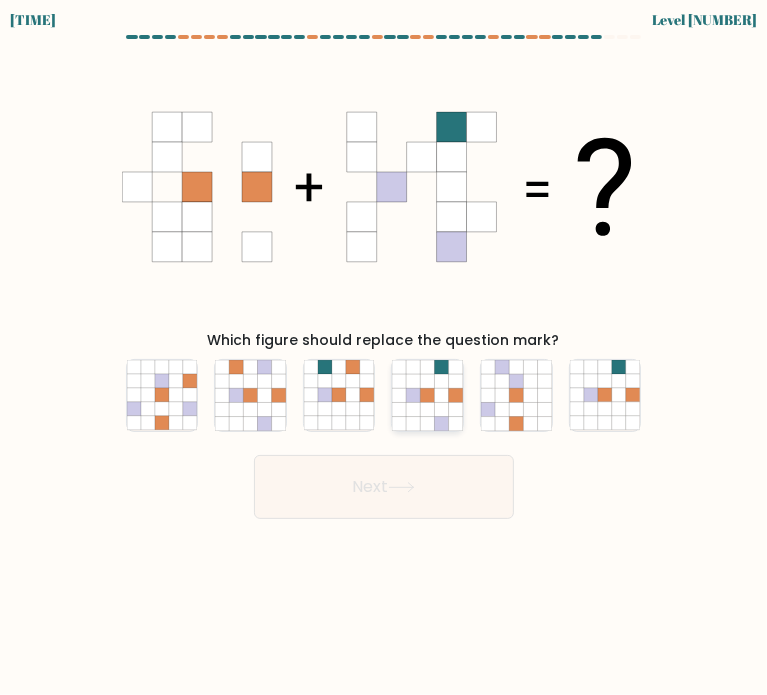 click at bounding box center [428, 381] 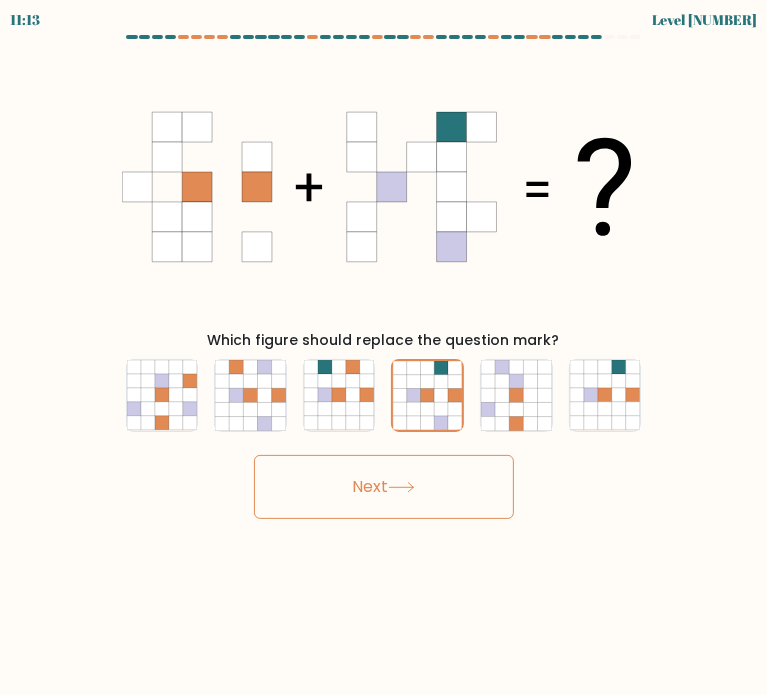 click on "Next" at bounding box center [384, 487] 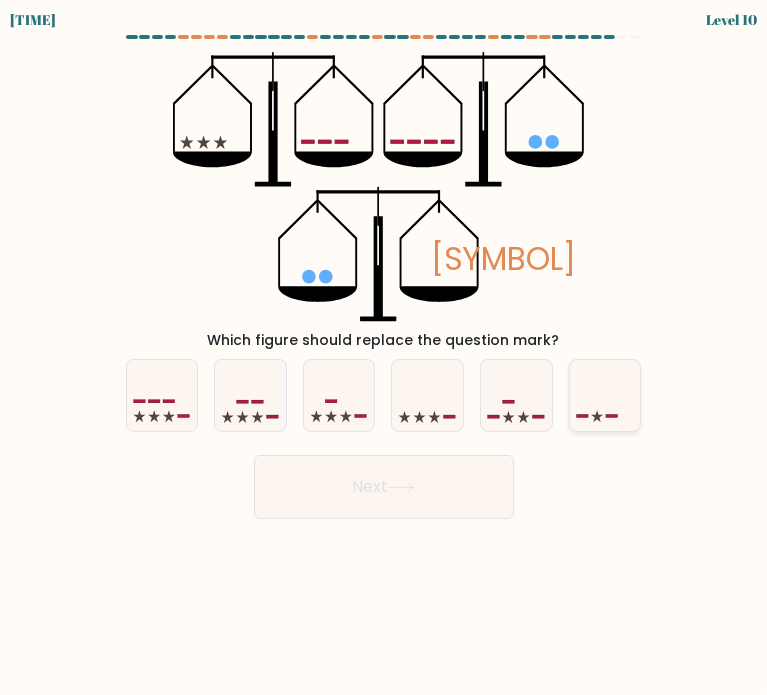 click at bounding box center [605, 395] 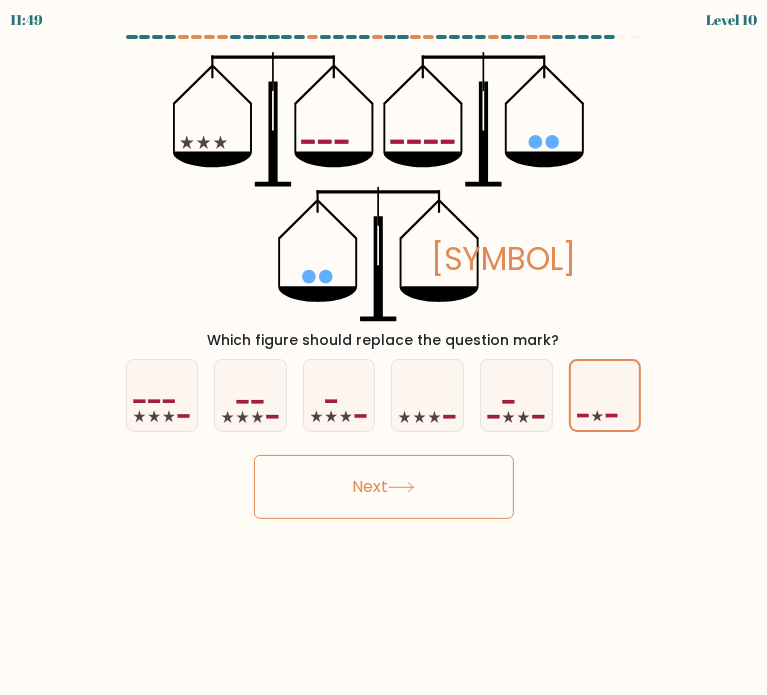 click on "Next" at bounding box center (384, 487) 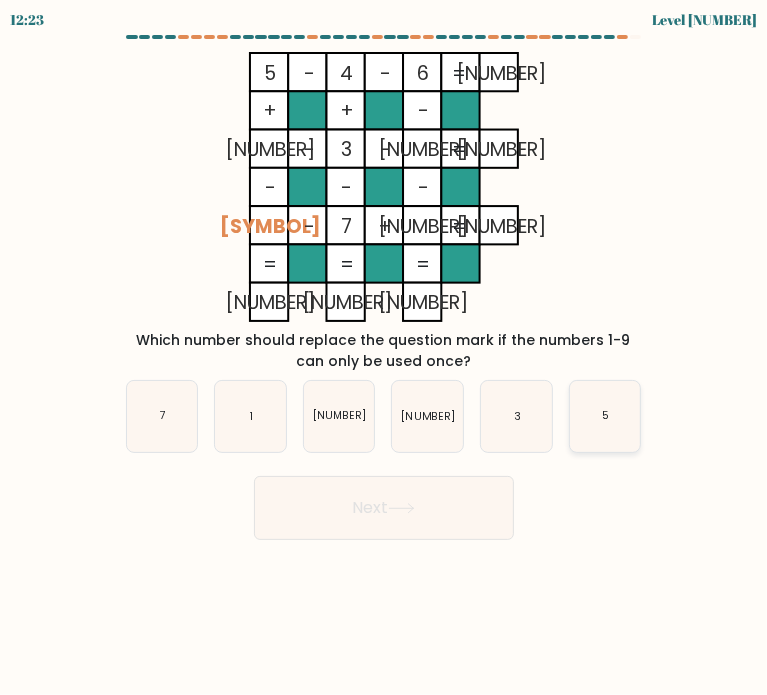 click on "5" at bounding box center [605, 416] 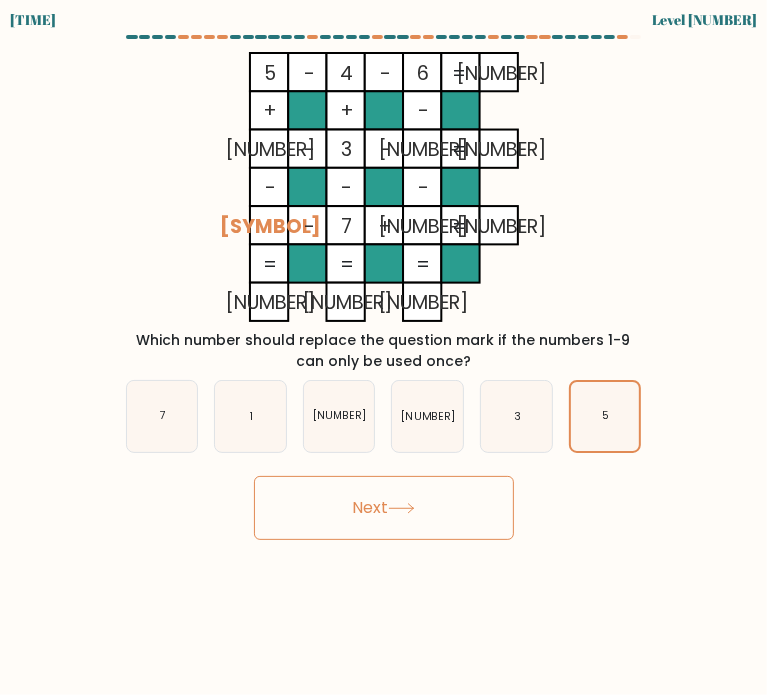 click on "Next" at bounding box center [384, 508] 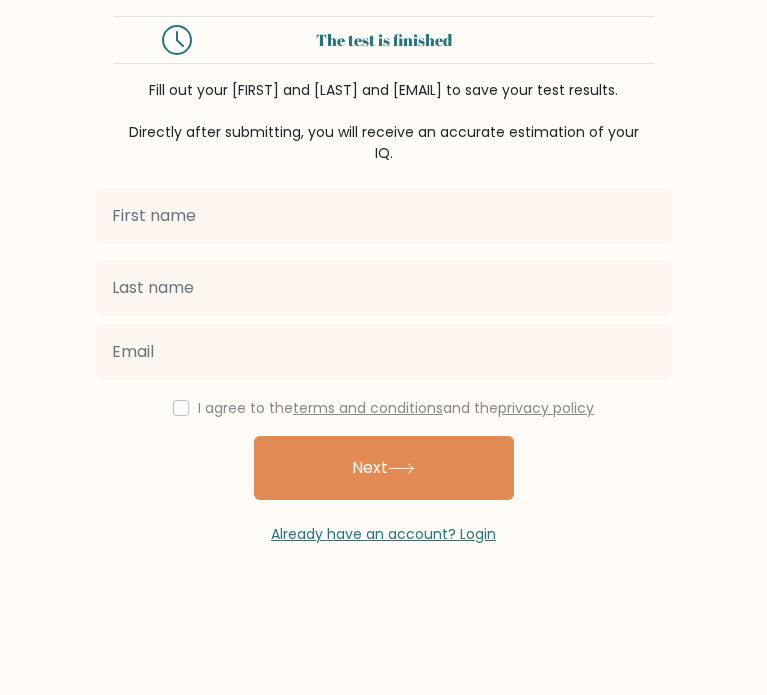 scroll, scrollTop: 0, scrollLeft: 0, axis: both 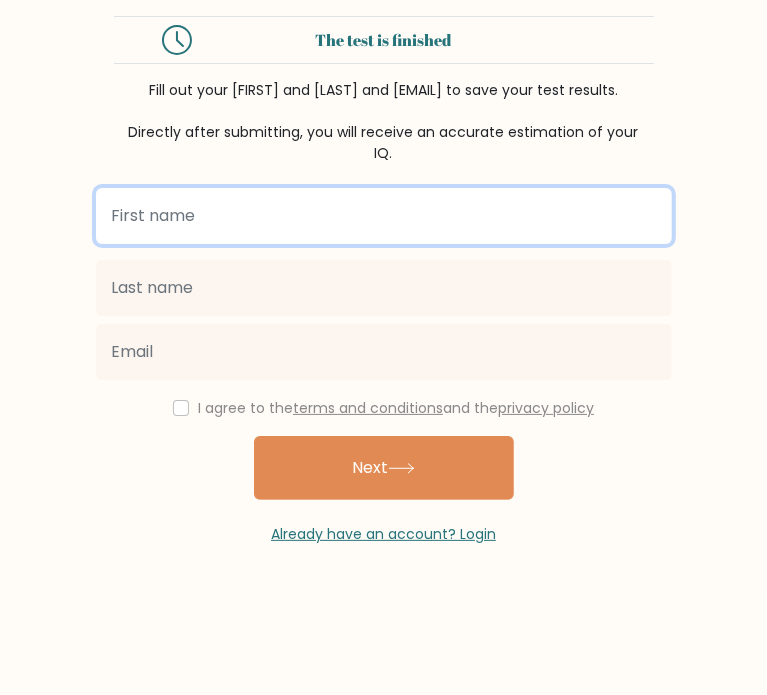 click at bounding box center (384, 216) 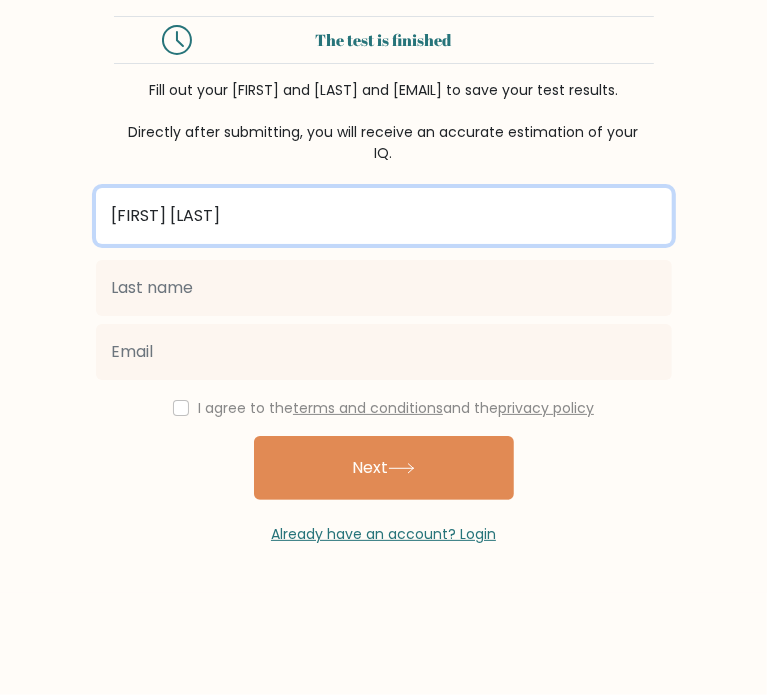 type on "Mark Ghabriel" 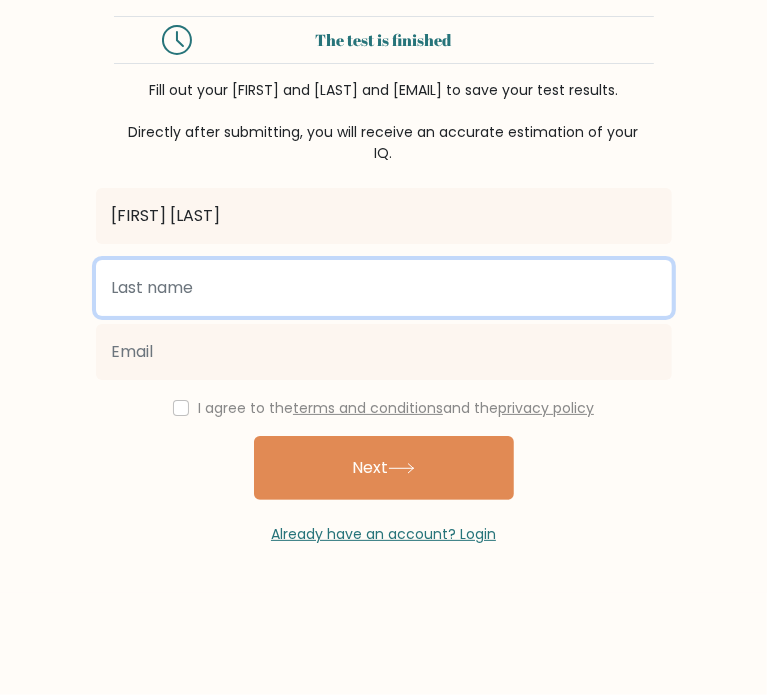 click at bounding box center (384, 288) 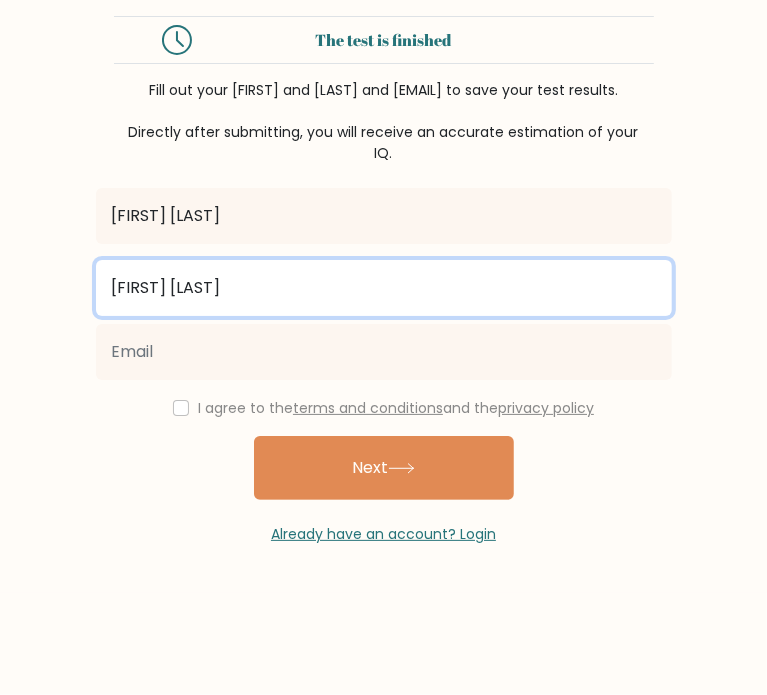 type on "Delos Reyes" 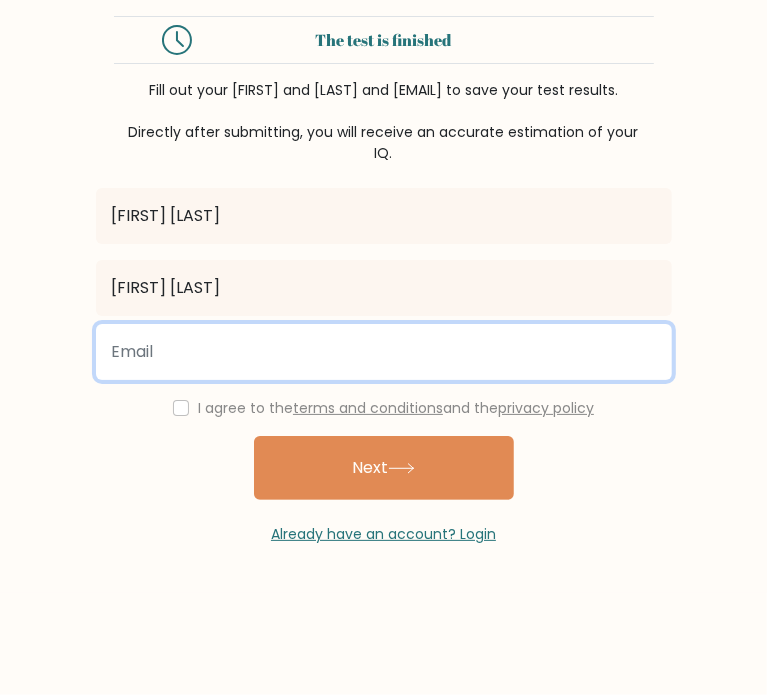 click at bounding box center [384, 352] 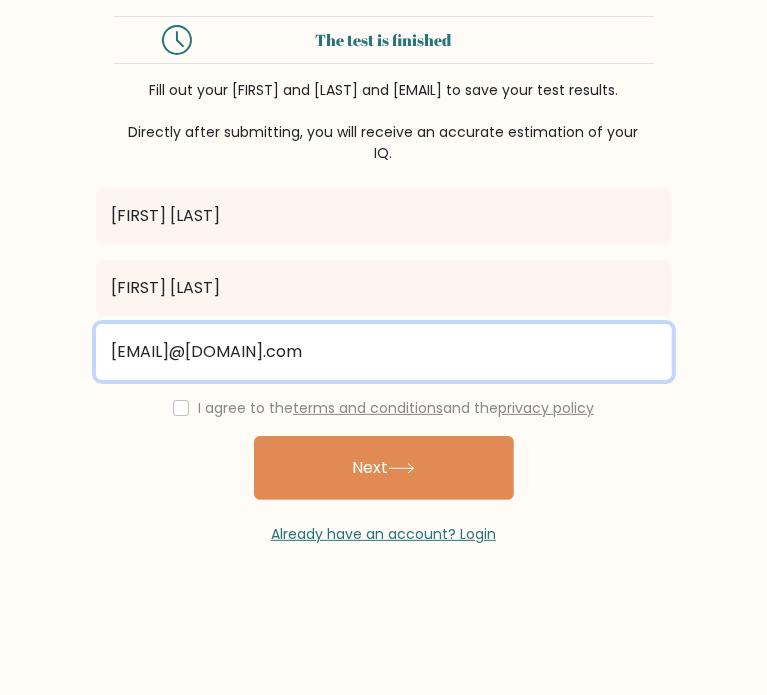 type on "delosreyesmarkghabriel@gmail.com" 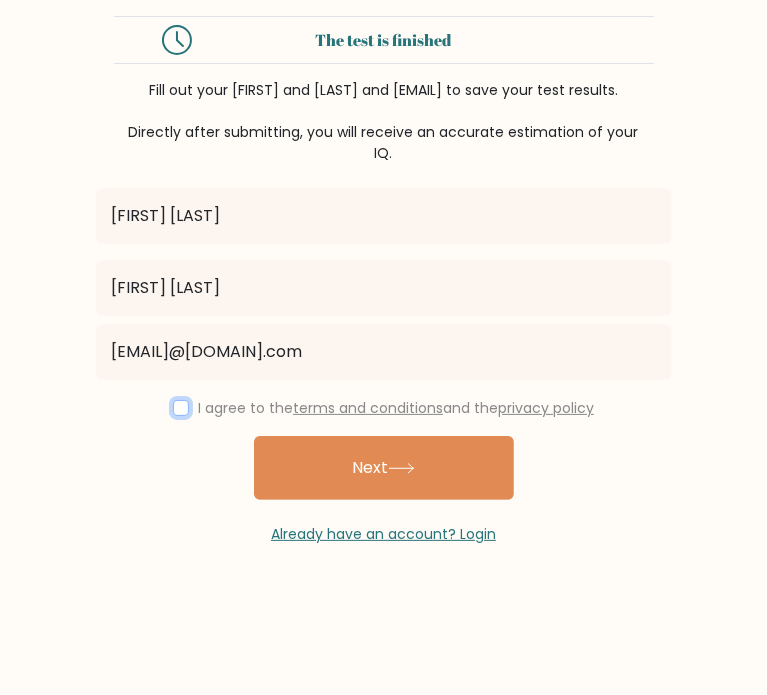 click at bounding box center (181, 408) 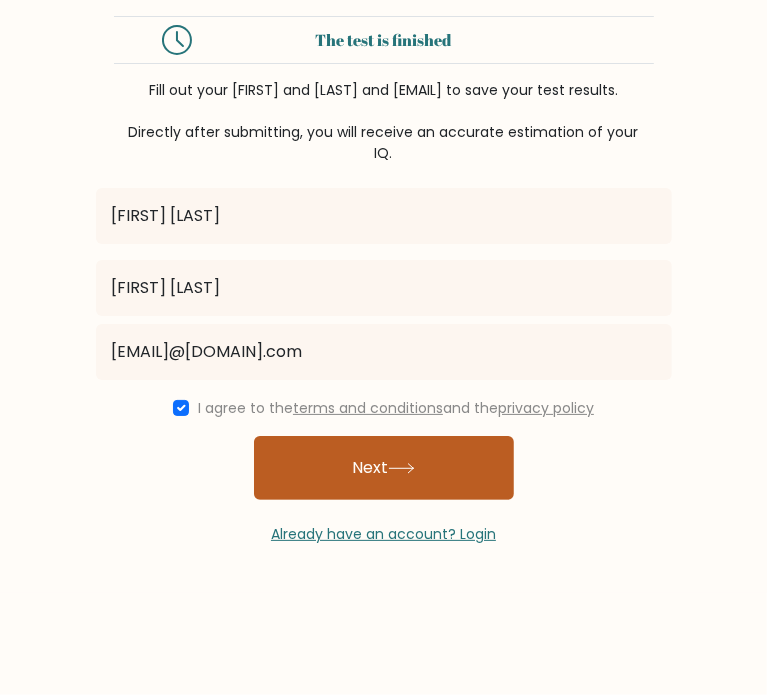 click on "Next" at bounding box center [384, 468] 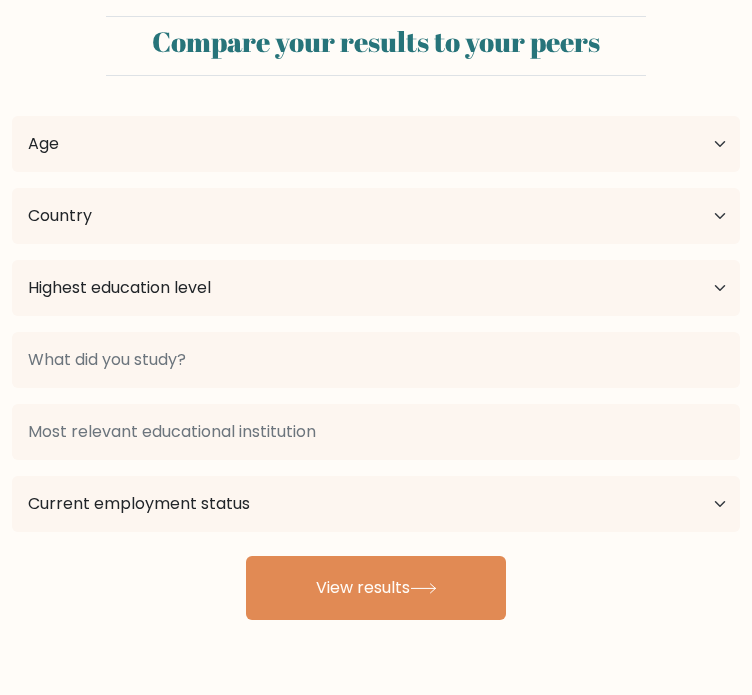 scroll, scrollTop: 0, scrollLeft: 0, axis: both 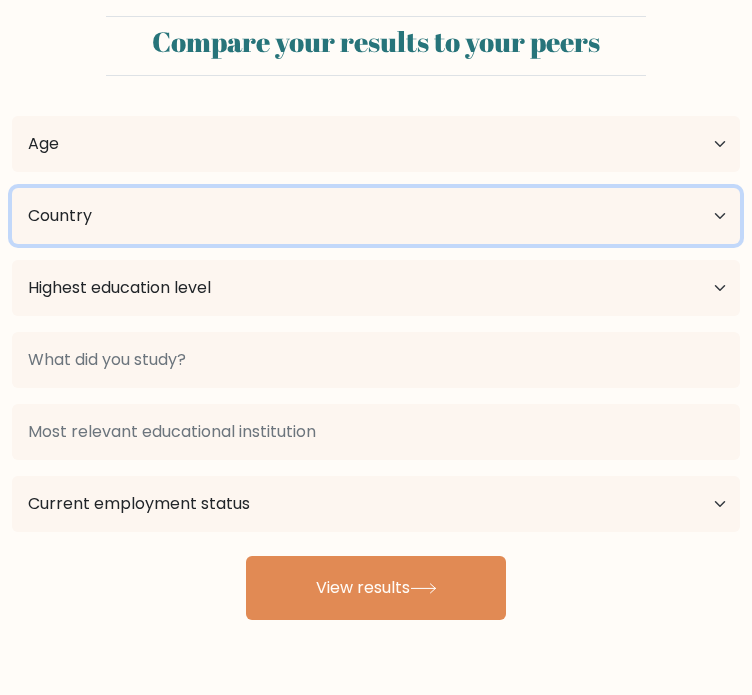 click on "[COUNTRY]" at bounding box center (376, 216) 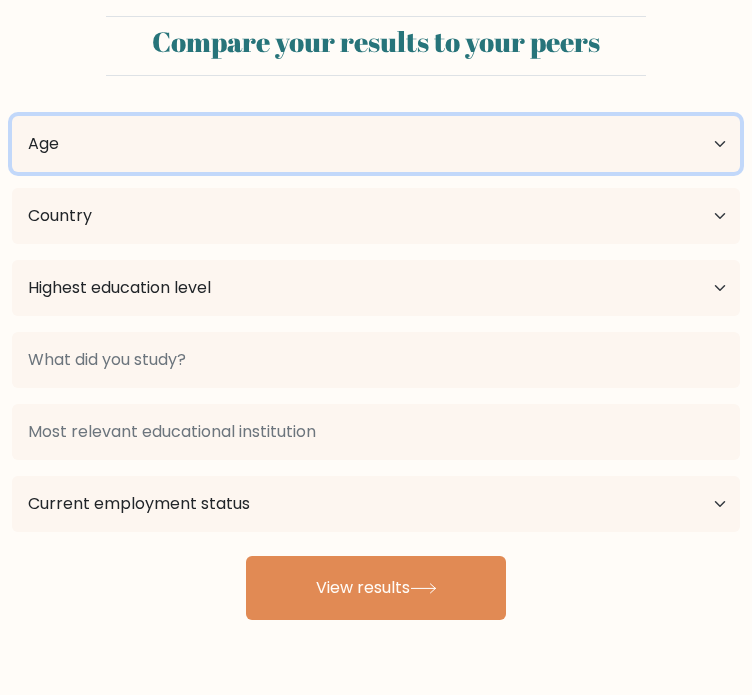 click on "Age
Under 18 years old
18-24 years old
25-34 years old
35-44 years old
45-54 years old
55-64 years old
65 years old and above" at bounding box center [376, 144] 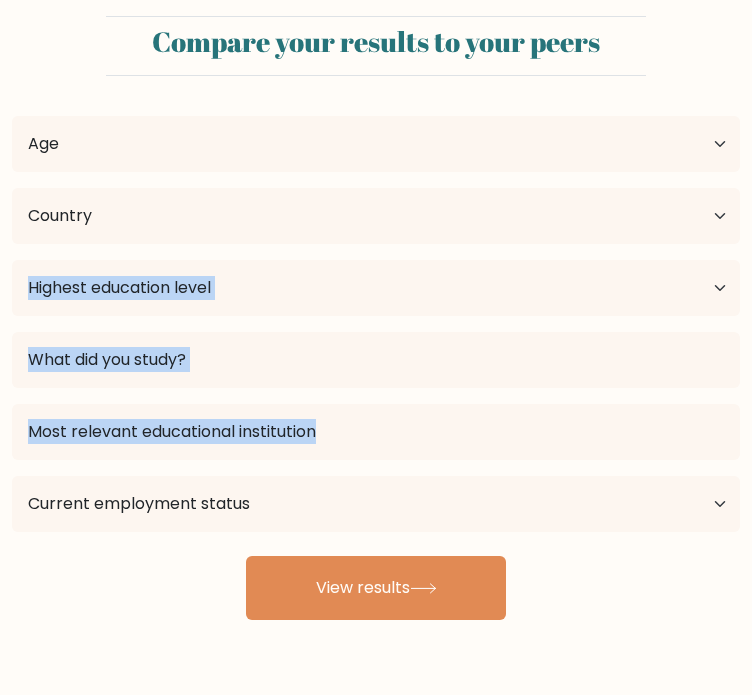 drag, startPoint x: 136, startPoint y: 569, endPoint x: 239, endPoint y: 272, distance: 314.3533 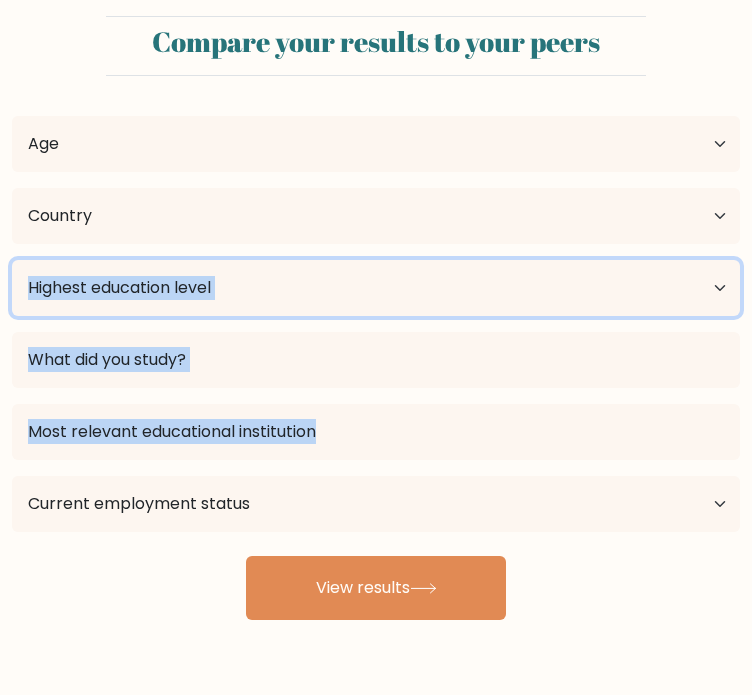 click on "Highest education level
No schooling
Primary
Lower Secondary
Upper Secondary
Occupation Specific
Bachelor's degree
Master's degree
Doctoral degree" at bounding box center [376, 288] 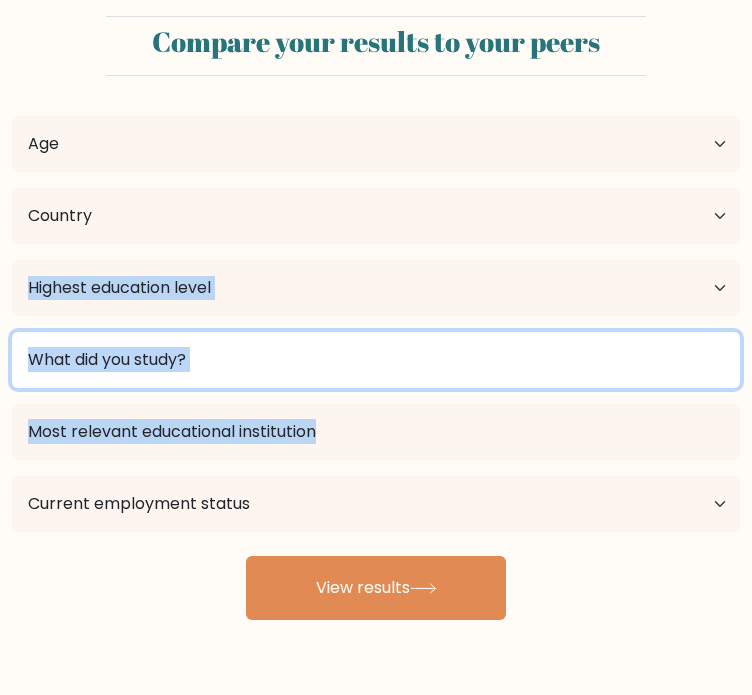 click at bounding box center [376, 360] 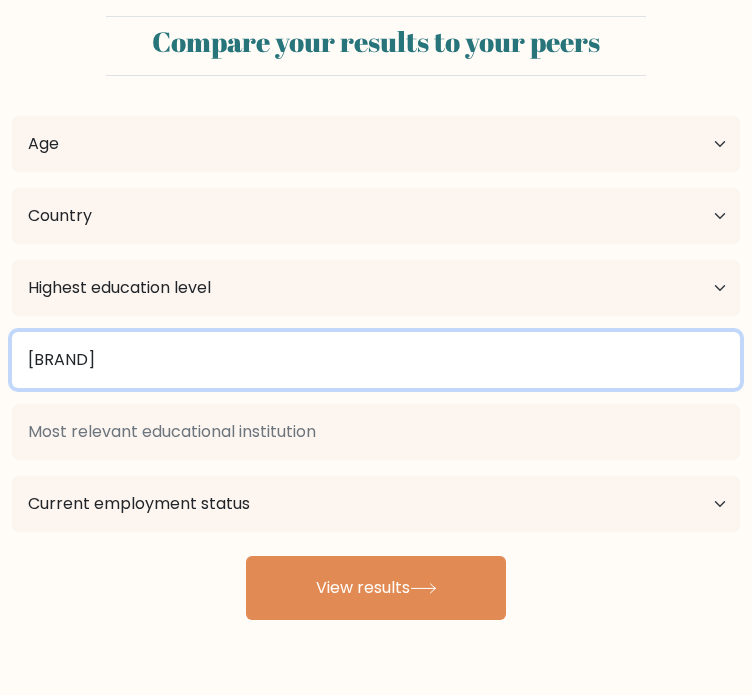 type on "[BRAND]" 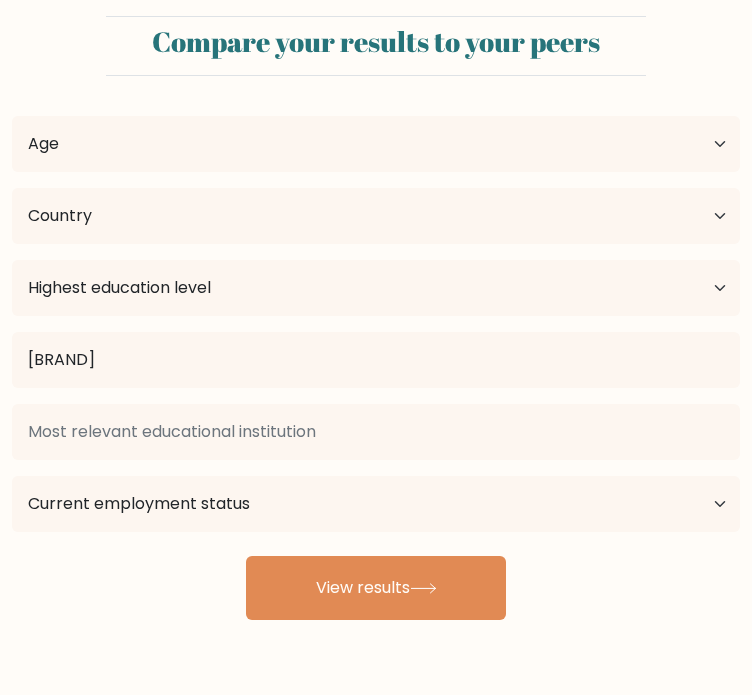 click on "[FIRST] [LAST]
Age
Under 18 years old
18-24 years old
25-34 years old
35-44 years old
45-54 years old
55-64 years old
65 years old and above
Country
Afghanistan
Albania
Algeria
American Samoa
Andorra
Angola
Anguilla
Antarctica
Antigua and Barbuda
Argentina
Armenia
Aruba
Australia
Austria
Azerbaijan
Bahamas
Bahrain
Bangladesh
Barbados
Belarus
Belgium
Belize
Benin
Bermuda
Bhutan
Bolivia
Bonaire, Sint Eustatius and Saba
Bosnia and Herzegovina
Botswana
Bouvet Island
Brazil
Chad" at bounding box center [376, 356] 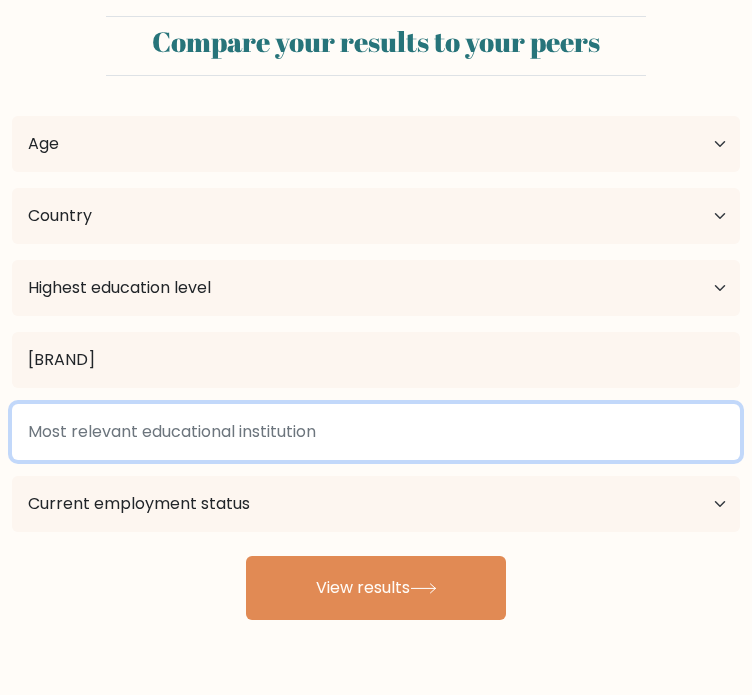 click at bounding box center [376, 432] 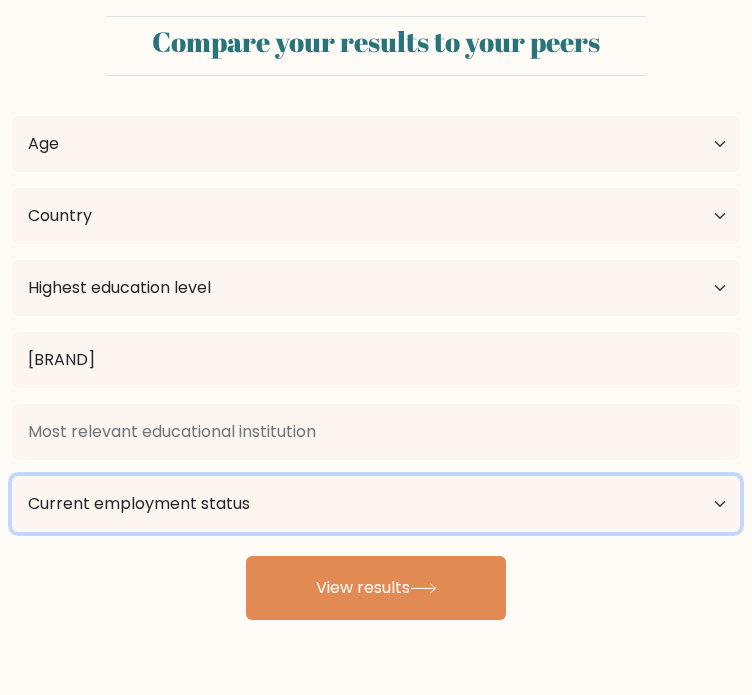 click on "Current employment status
Employed
Student
Retired
Other / prefer not to answer" at bounding box center (376, 504) 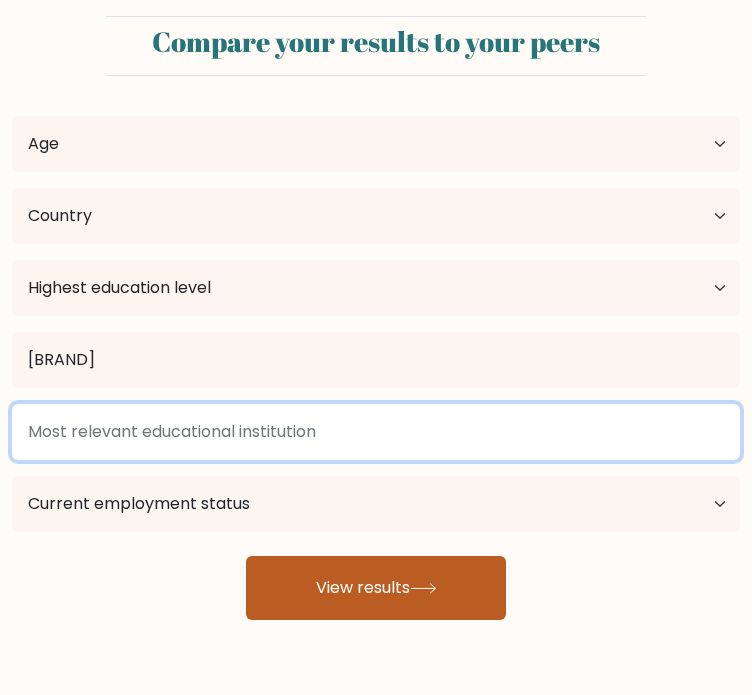 drag, startPoint x: 302, startPoint y: 416, endPoint x: 384, endPoint y: 578, distance: 181.57092 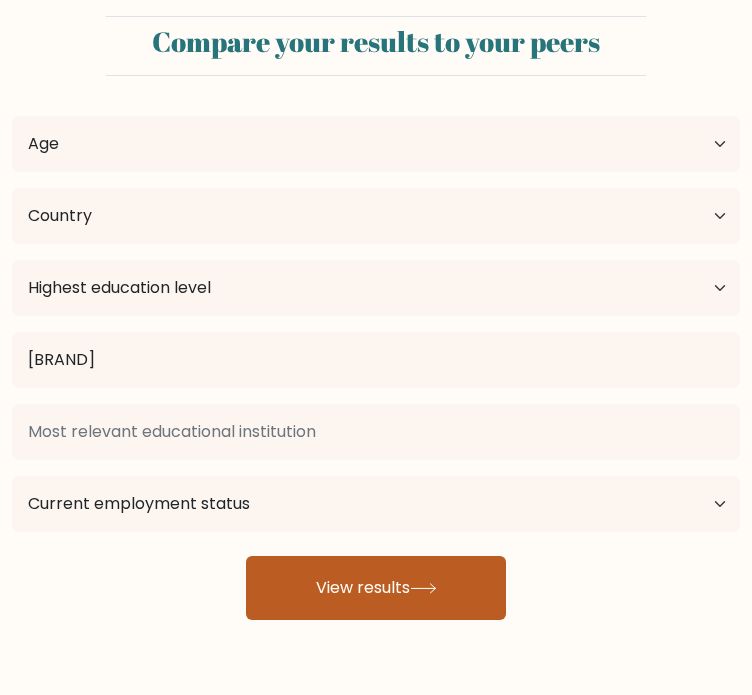 click on "View results" at bounding box center (376, 588) 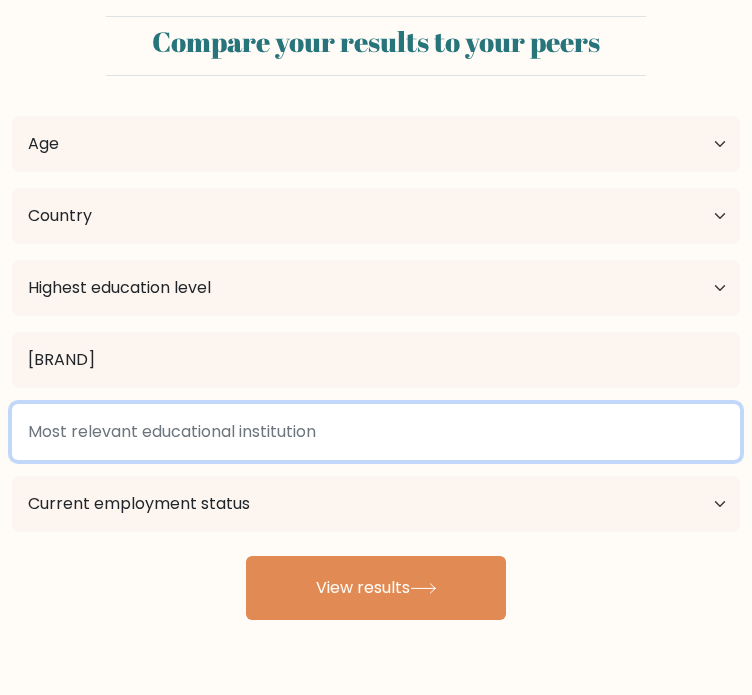 click at bounding box center (376, 432) 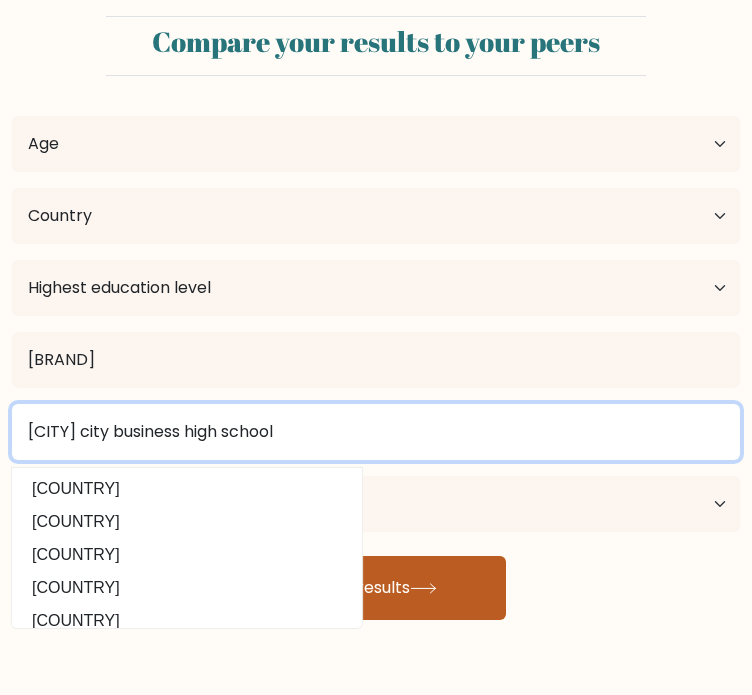 type on "[CITY] city business high school" 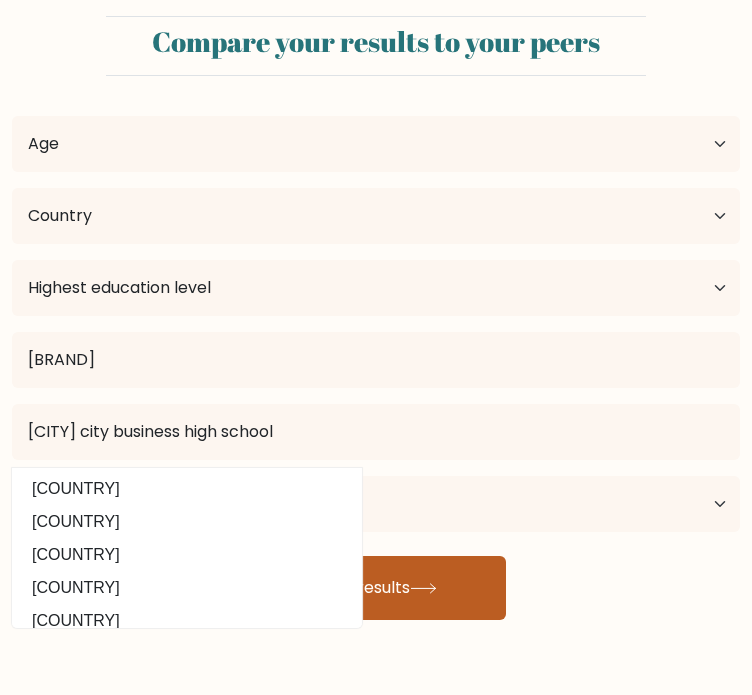 click on "View results" at bounding box center [376, 588] 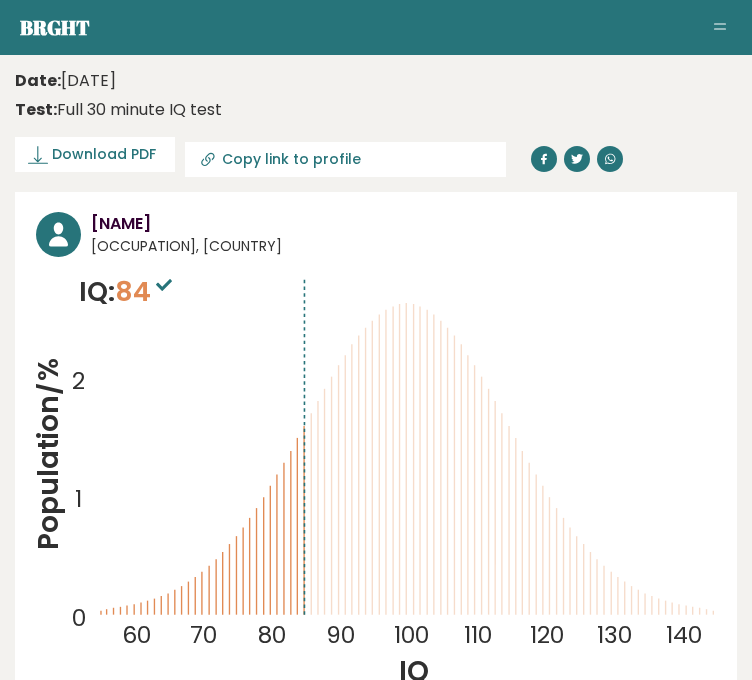 scroll, scrollTop: 2, scrollLeft: 0, axis: vertical 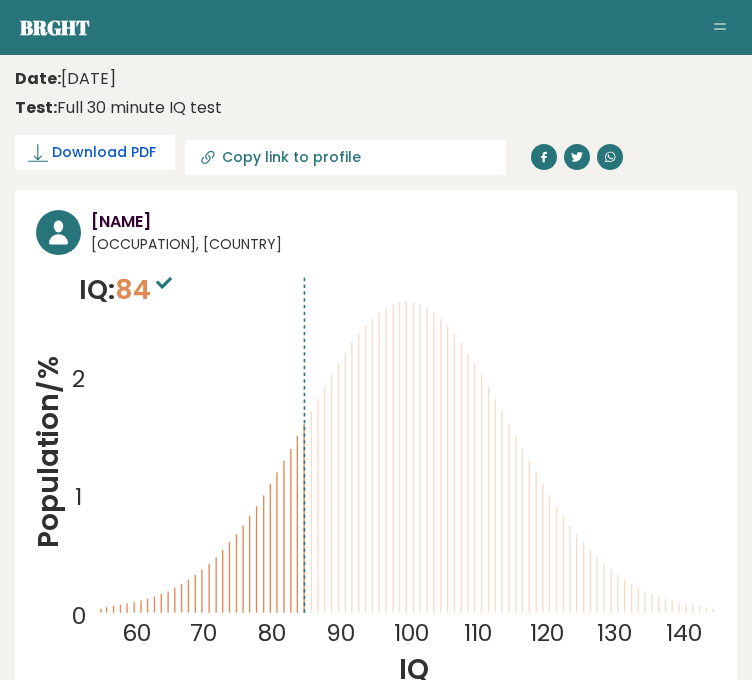 click on "Download PDF" at bounding box center (104, 152) 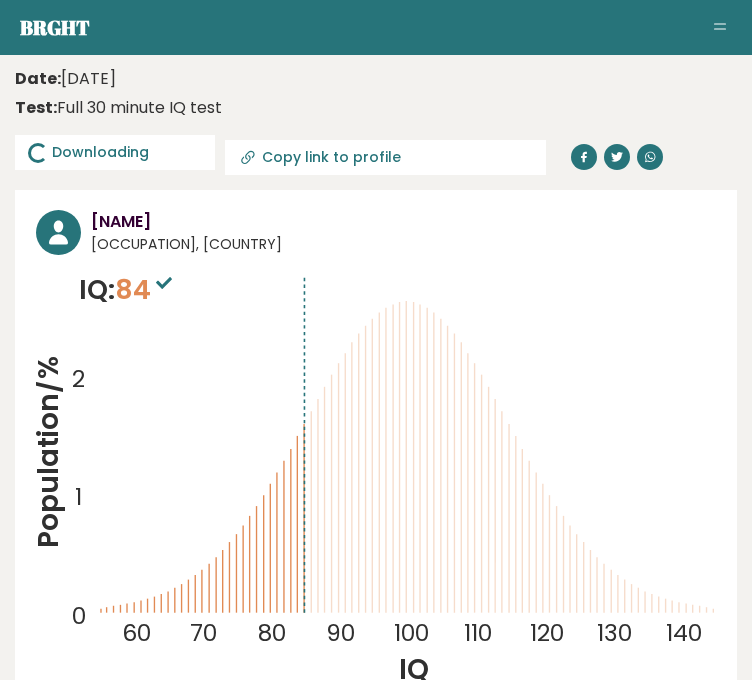 click on "Copy link to profile" at bounding box center (398, 157) 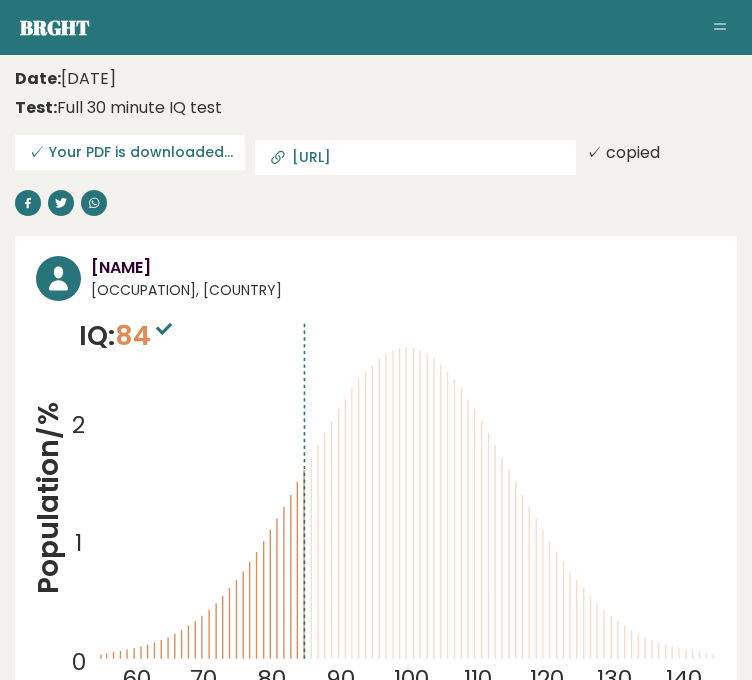 click on "https://brght.org/profile/mark-ghabriel-delos-reyes/?utm_source=share&utm_medium=copy&utm_campaign=profile" at bounding box center (428, 157) 